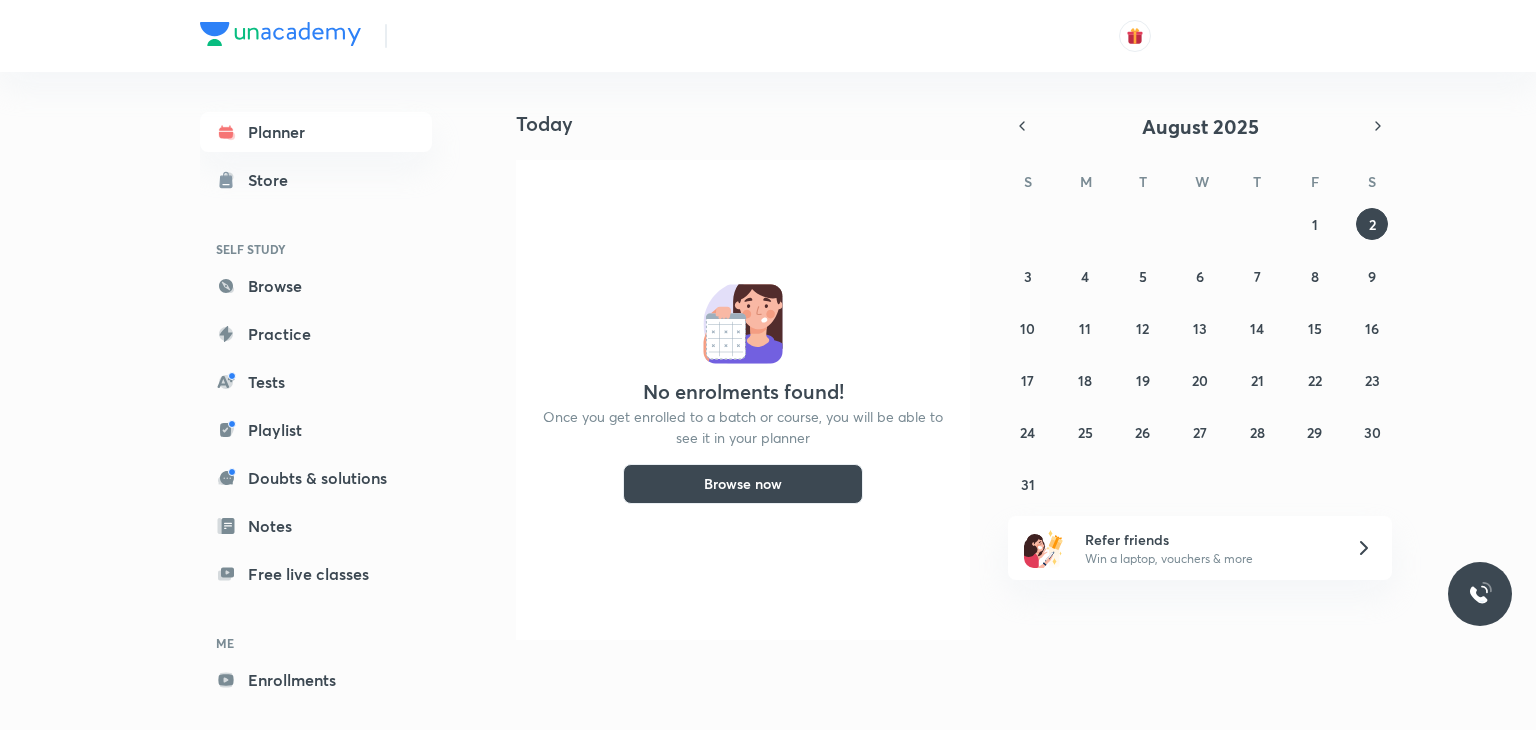 scroll, scrollTop: 0, scrollLeft: 0, axis: both 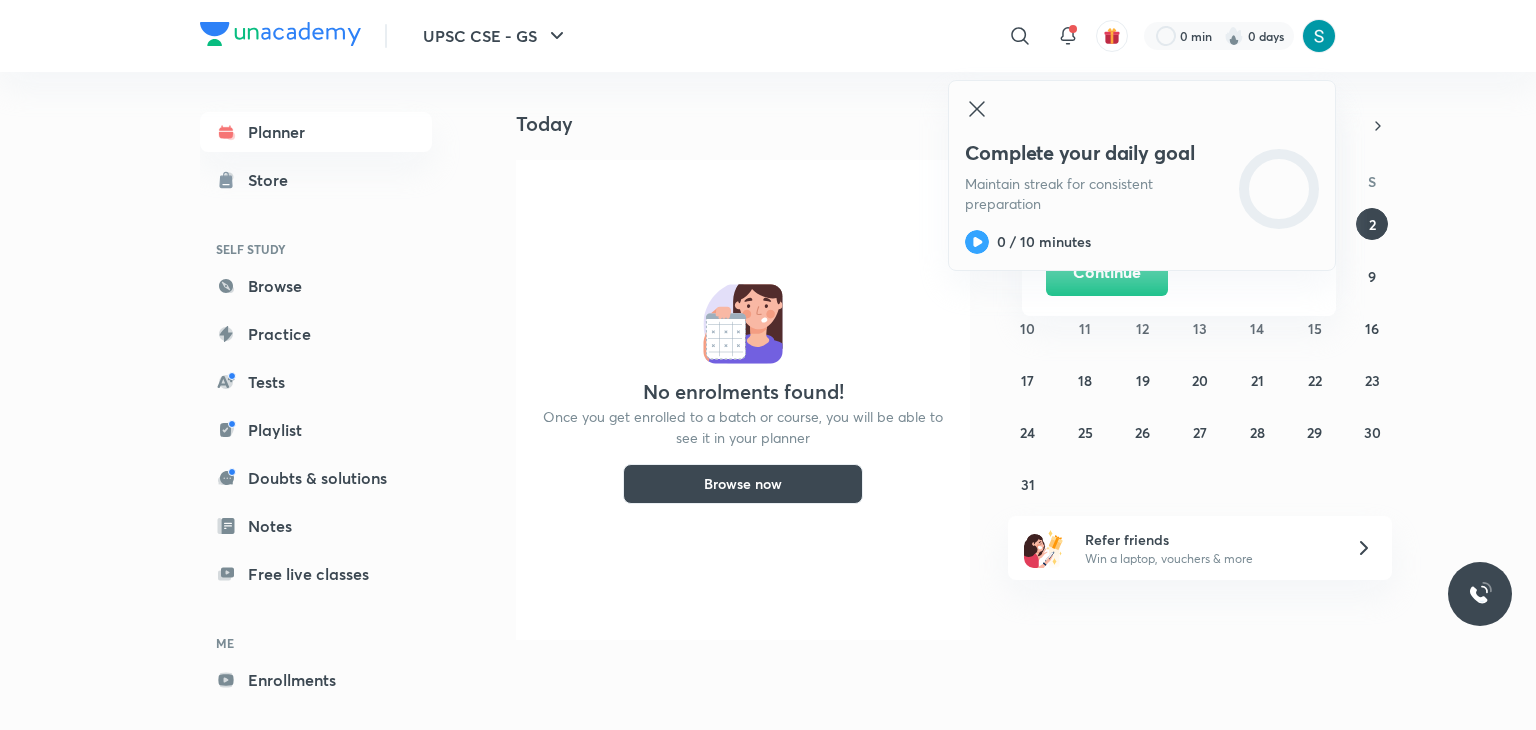 click 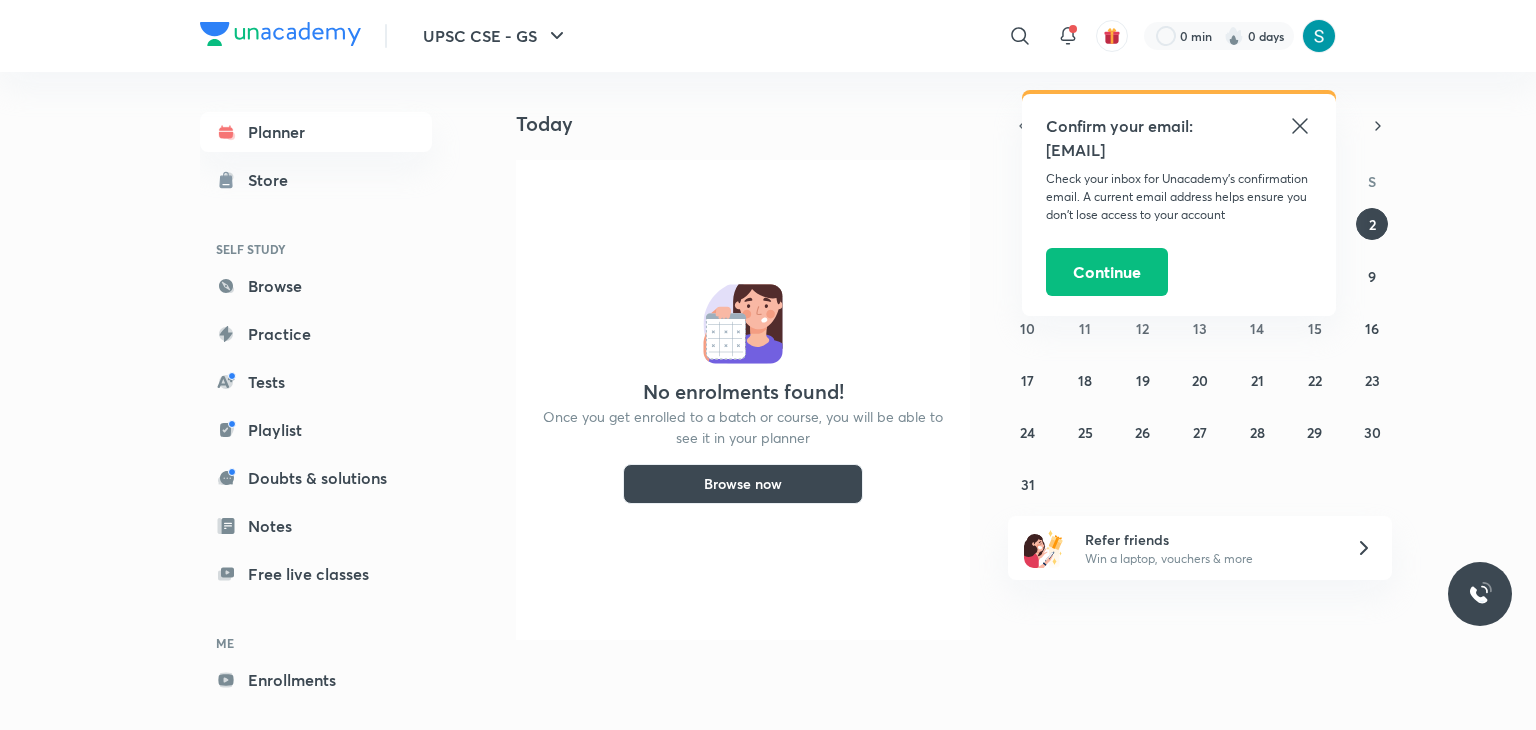 click 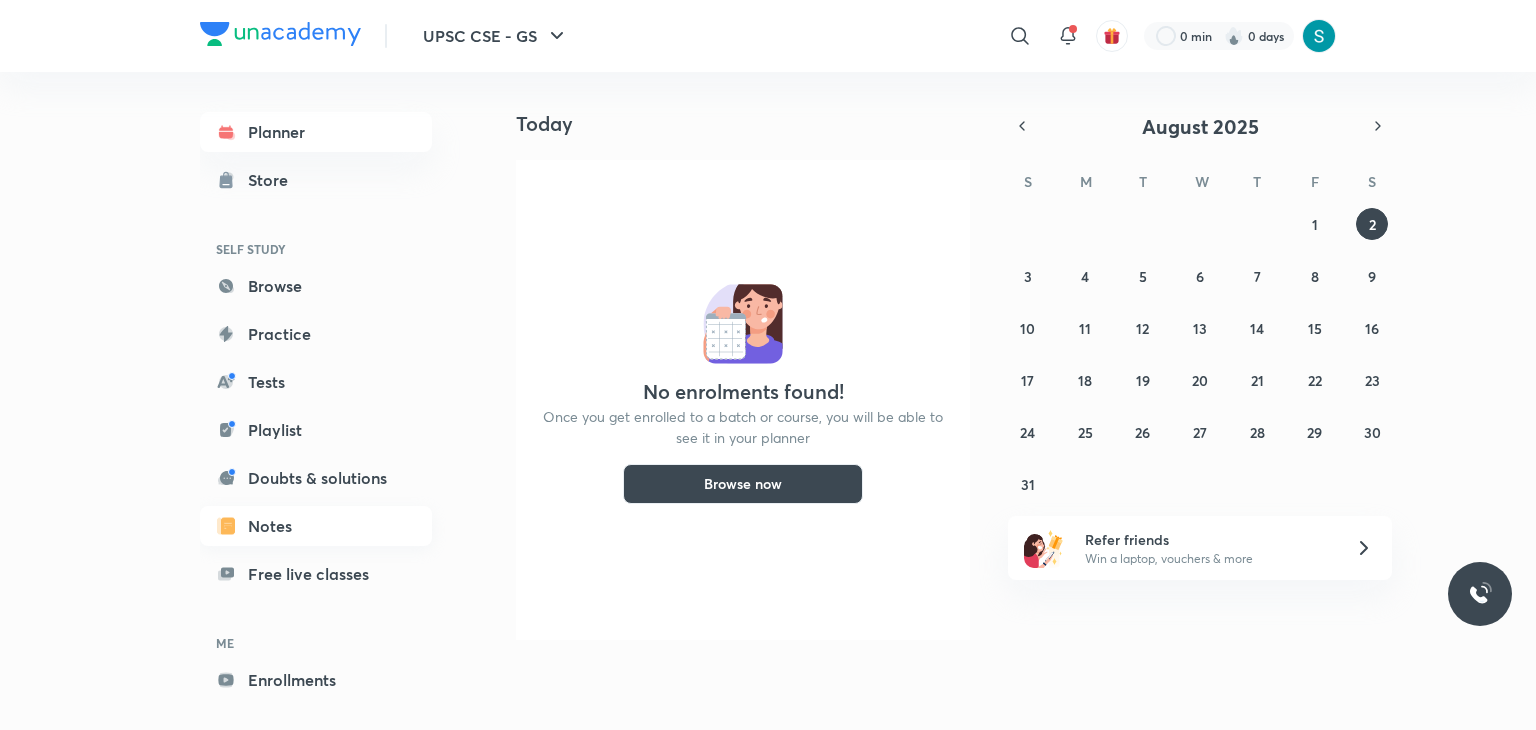 click on "Notes" at bounding box center [316, 526] 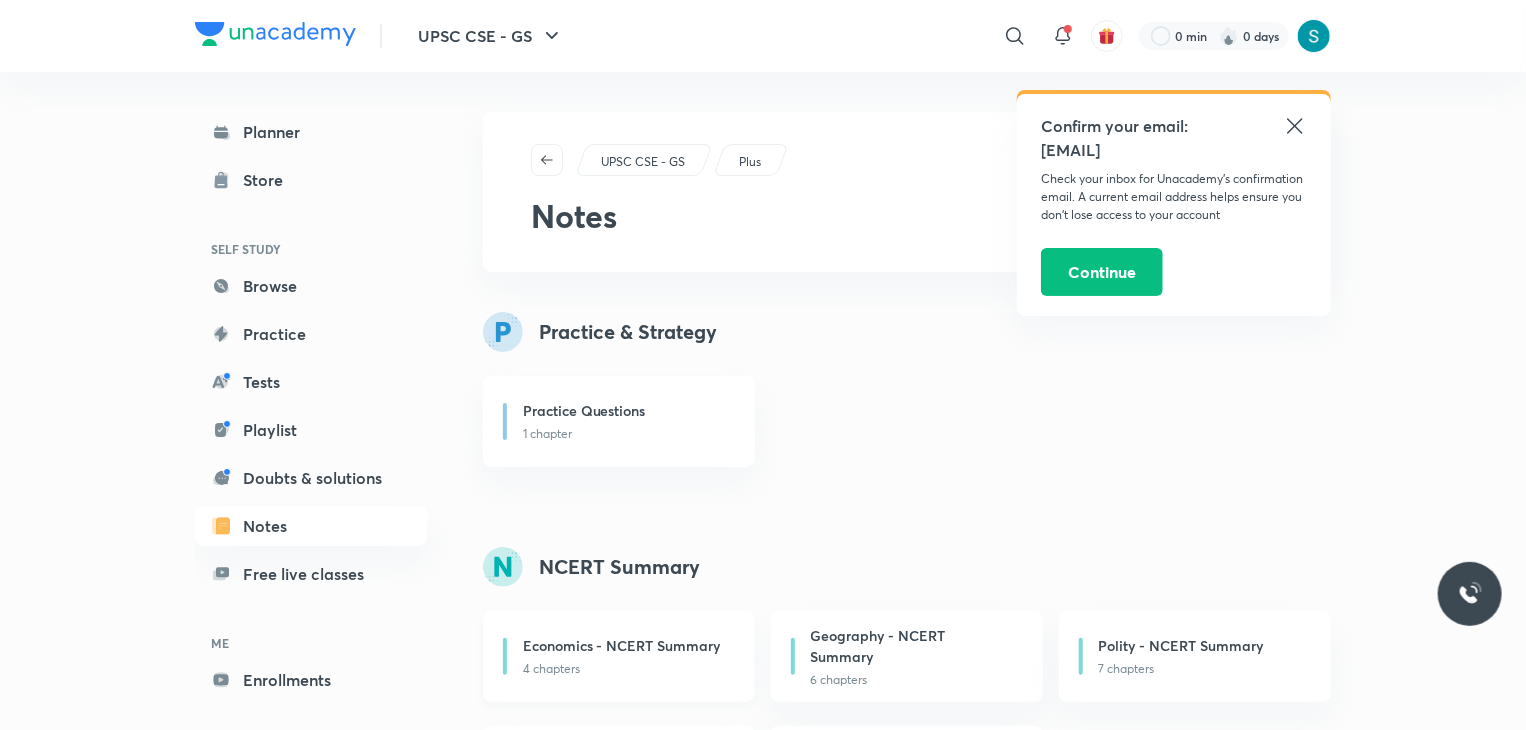 click on "Economics - NCERT Summary" at bounding box center [622, 645] 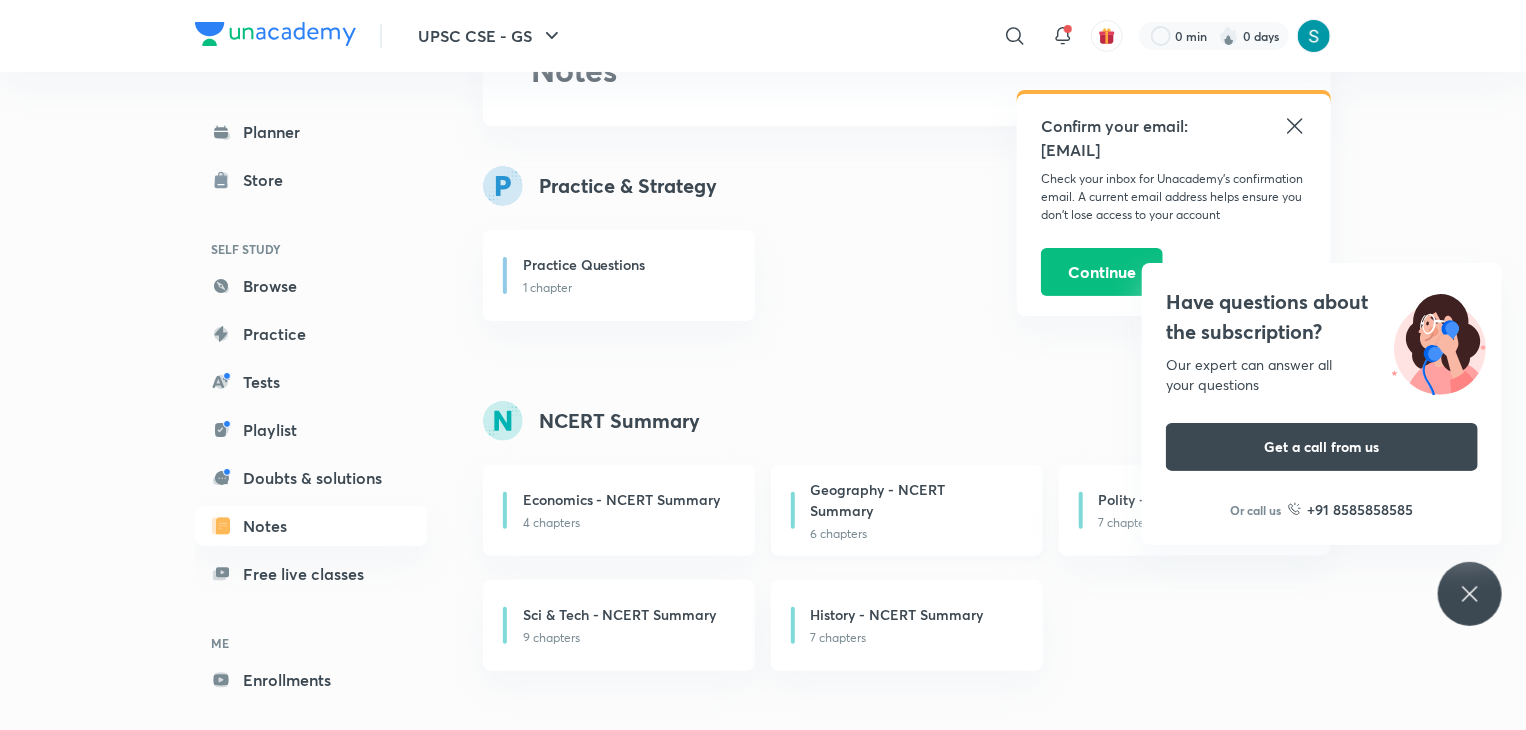 scroll, scrollTop: 160, scrollLeft: 0, axis: vertical 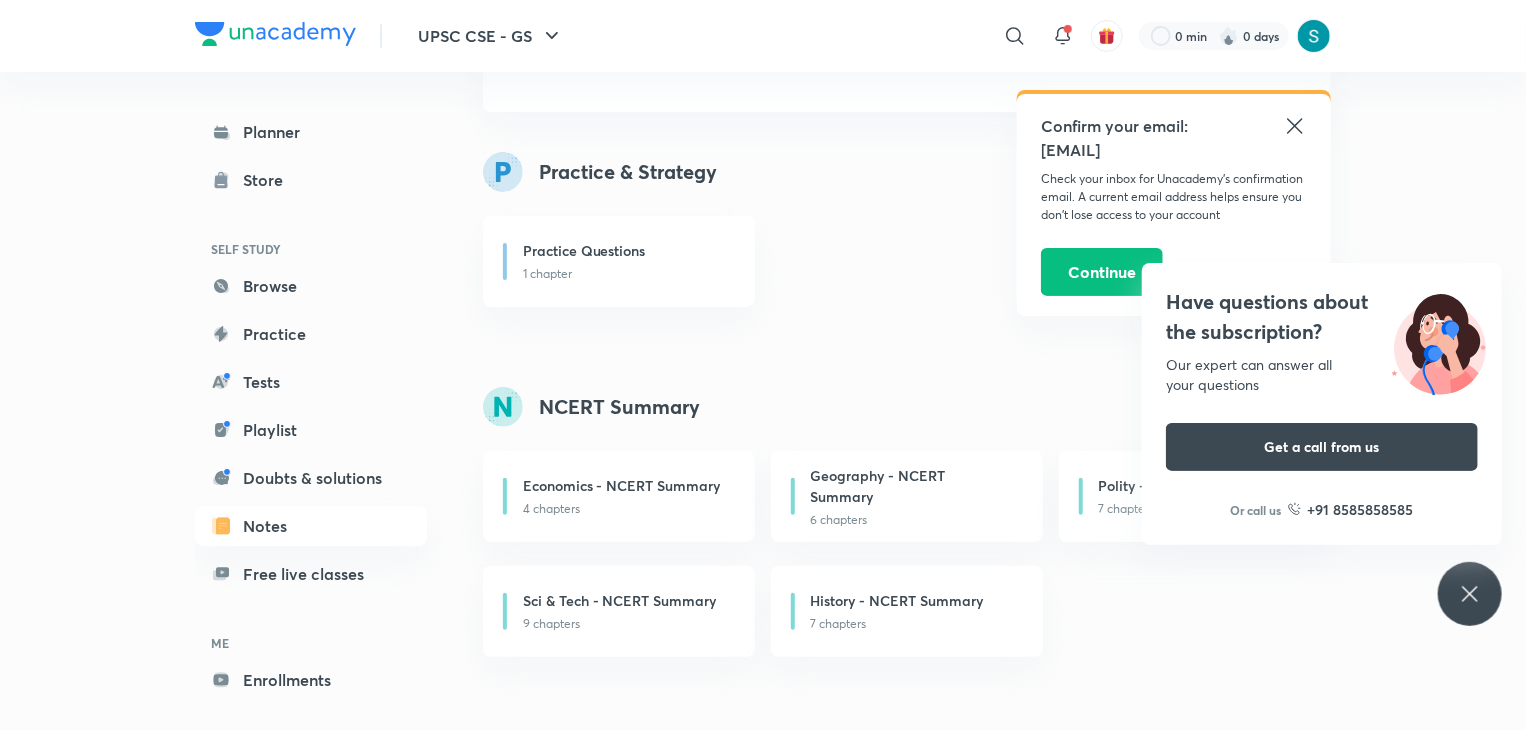 click 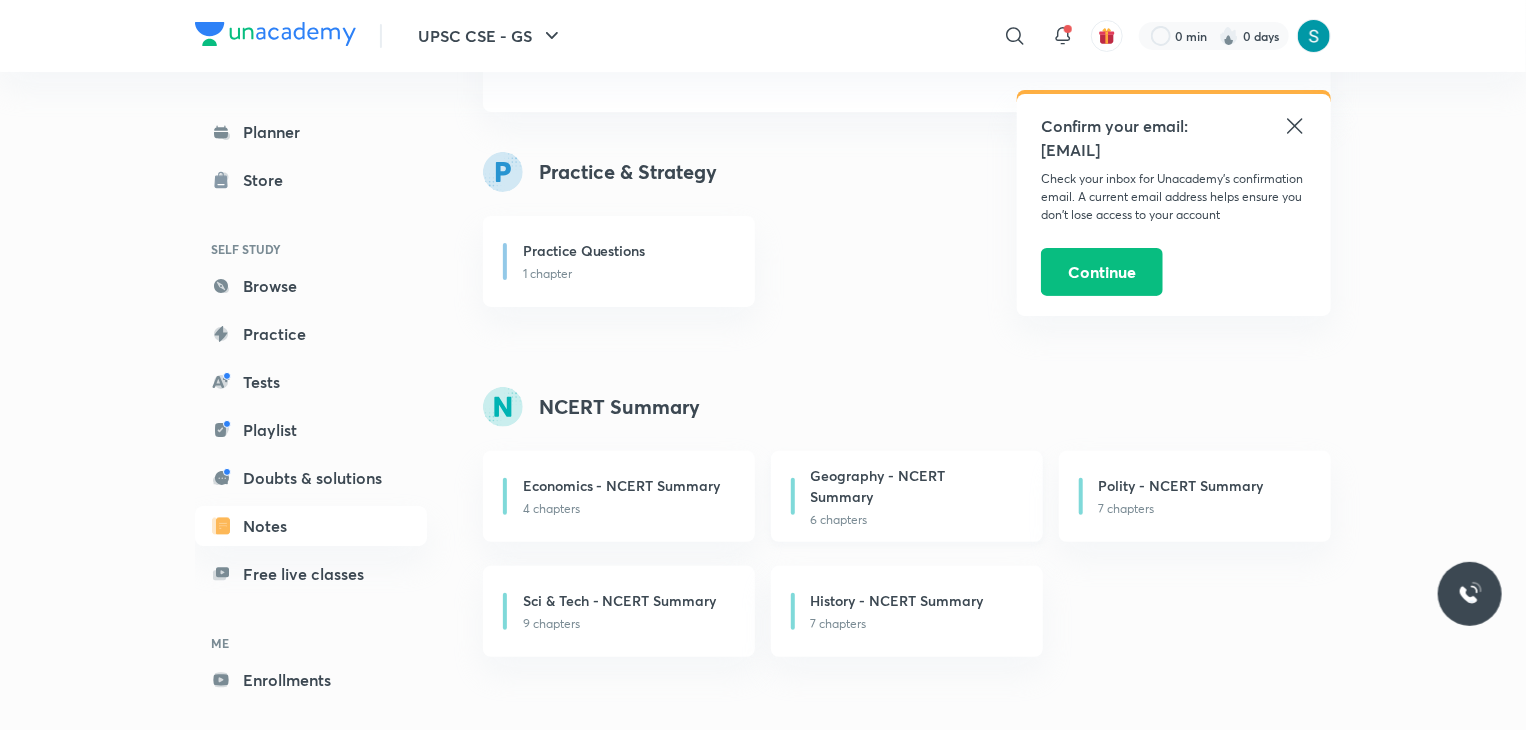 click on "Geography - NCERT Summary" at bounding box center (911, 486) 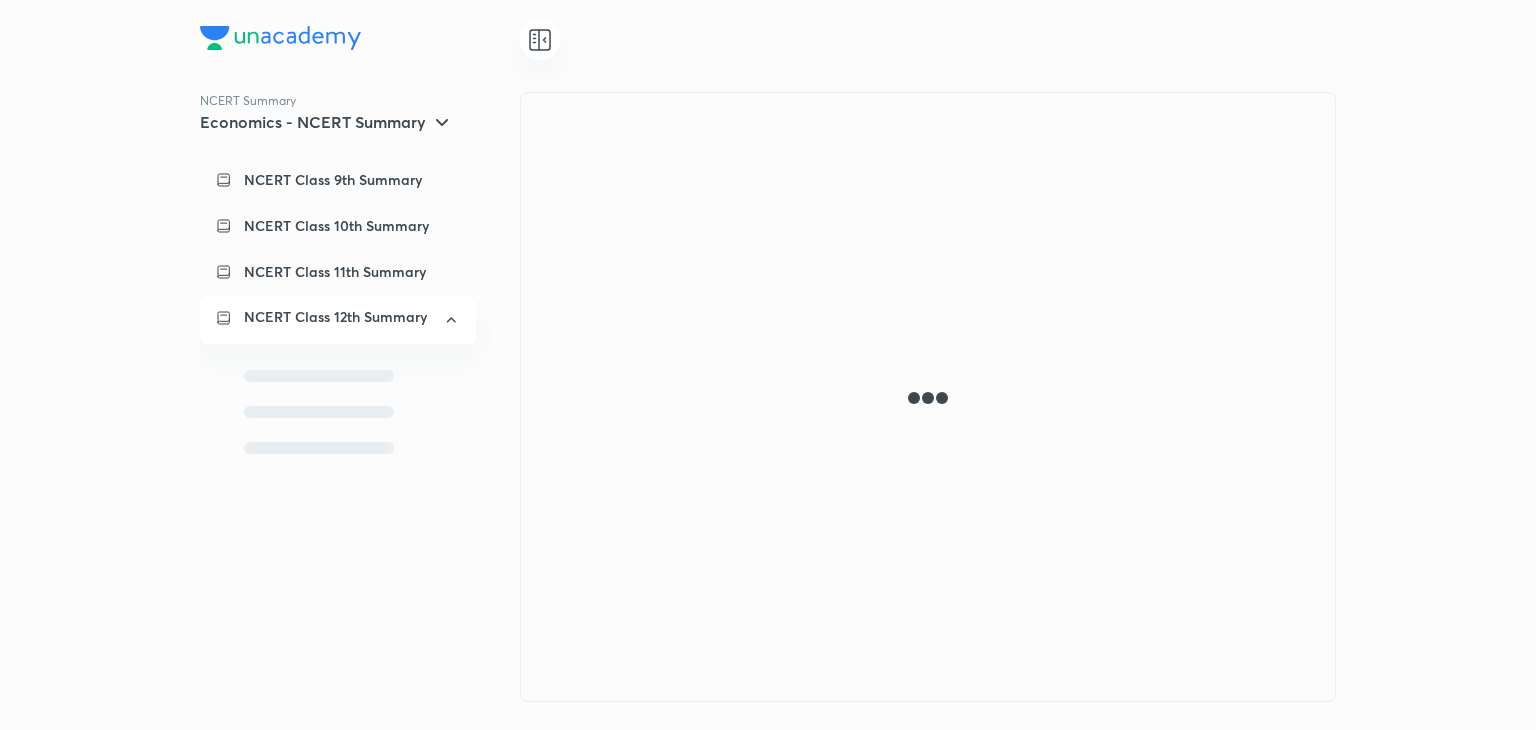 scroll, scrollTop: 0, scrollLeft: 0, axis: both 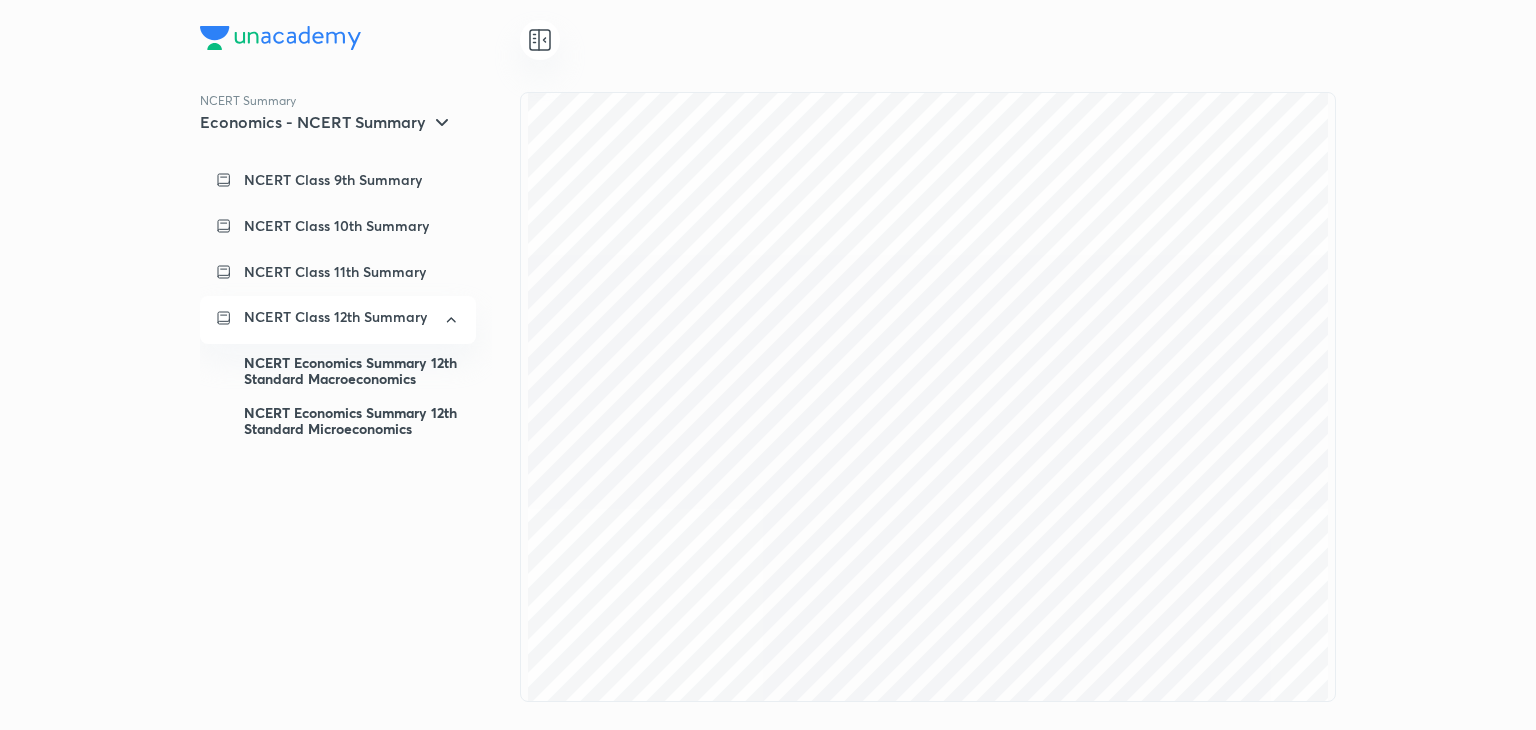 click on "NCERT Economics Summary 12th Standard Microeconomics" at bounding box center (352, 421) 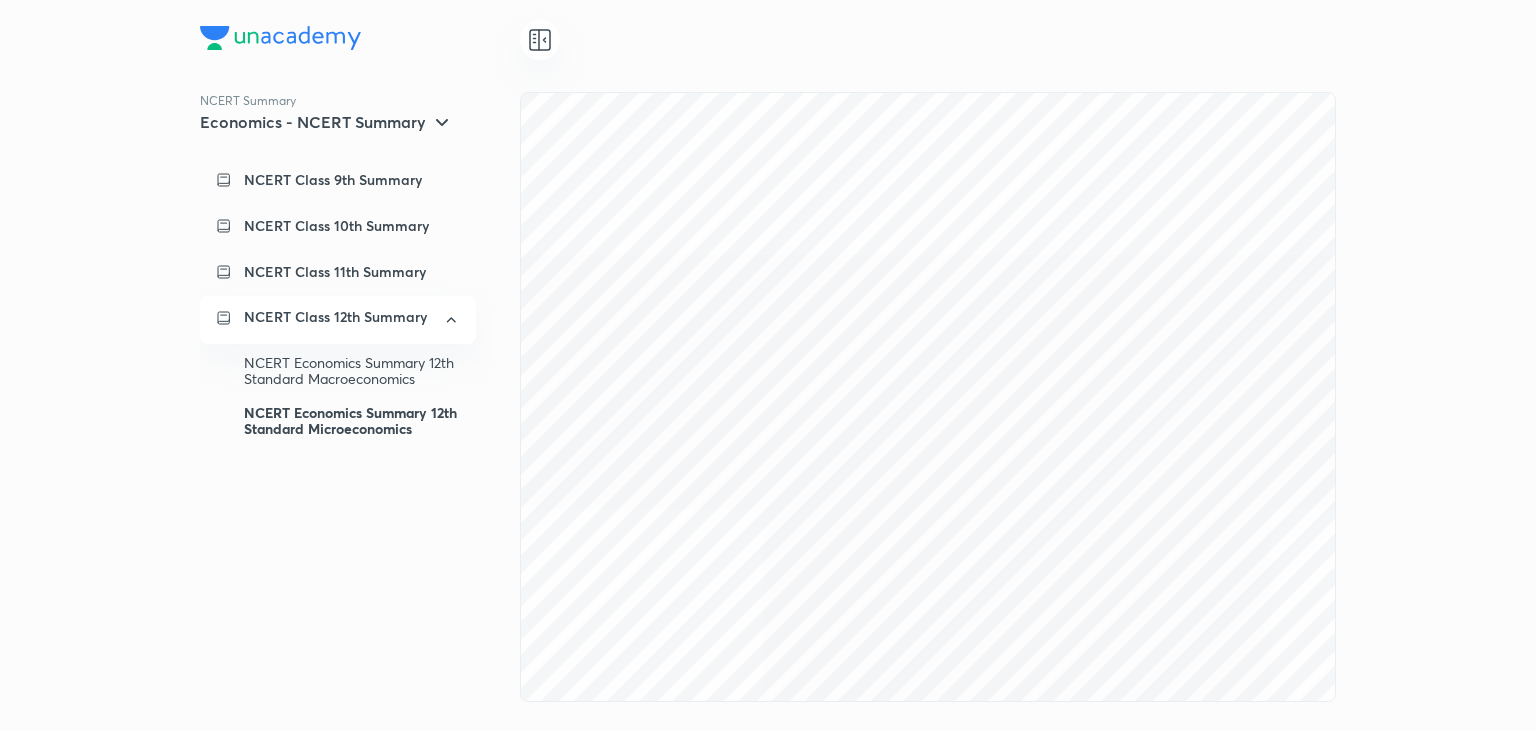 scroll, scrollTop: 9308, scrollLeft: 0, axis: vertical 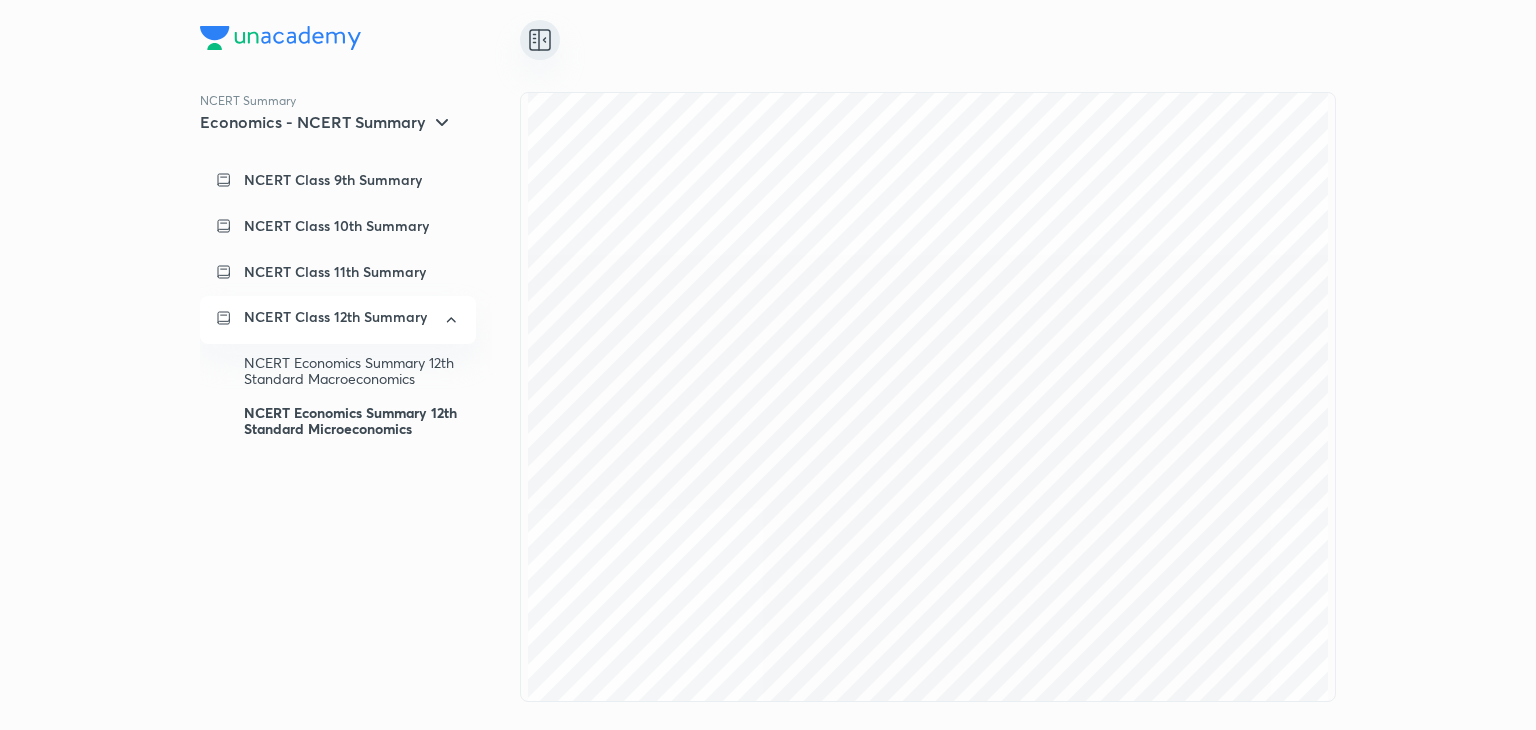 click 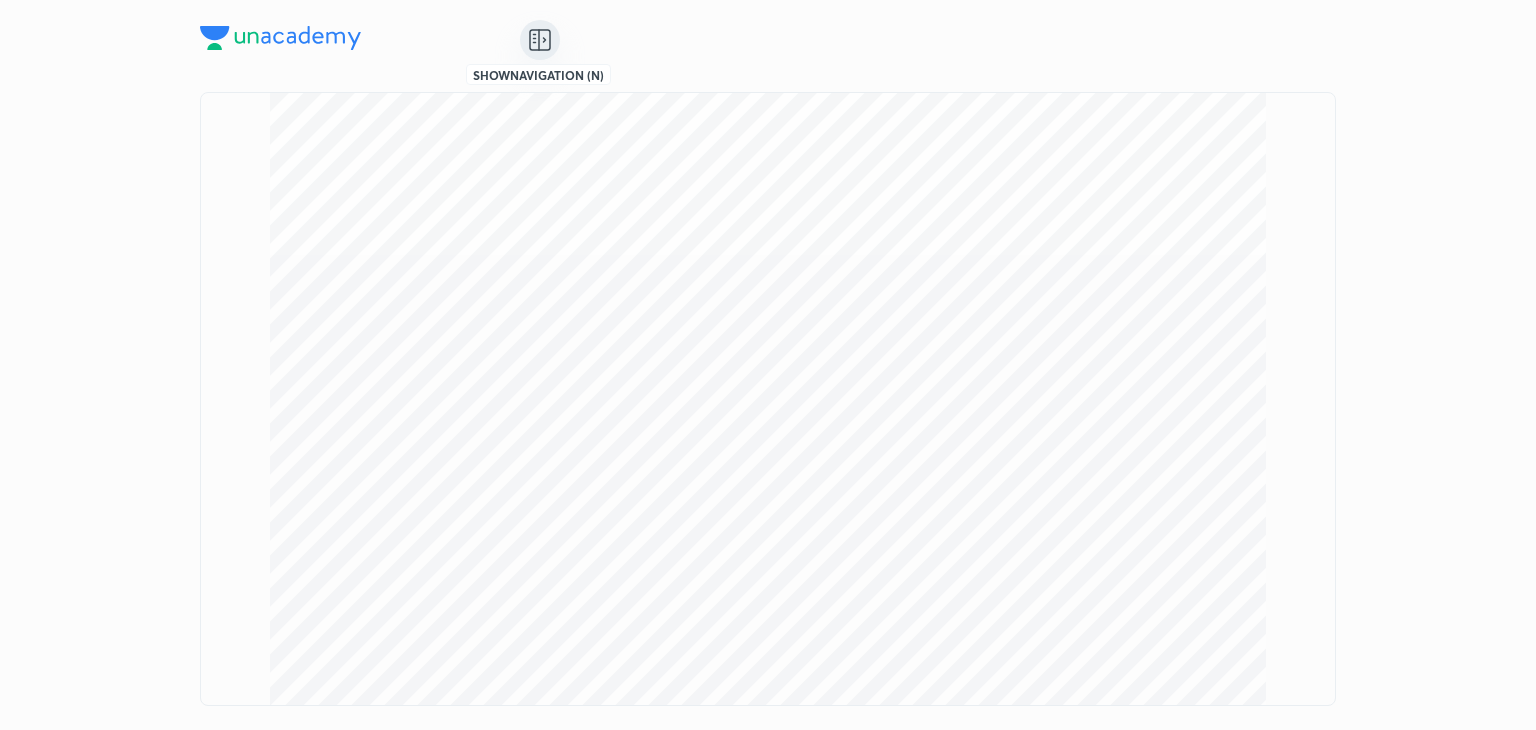 scroll, scrollTop: 10279, scrollLeft: 0, axis: vertical 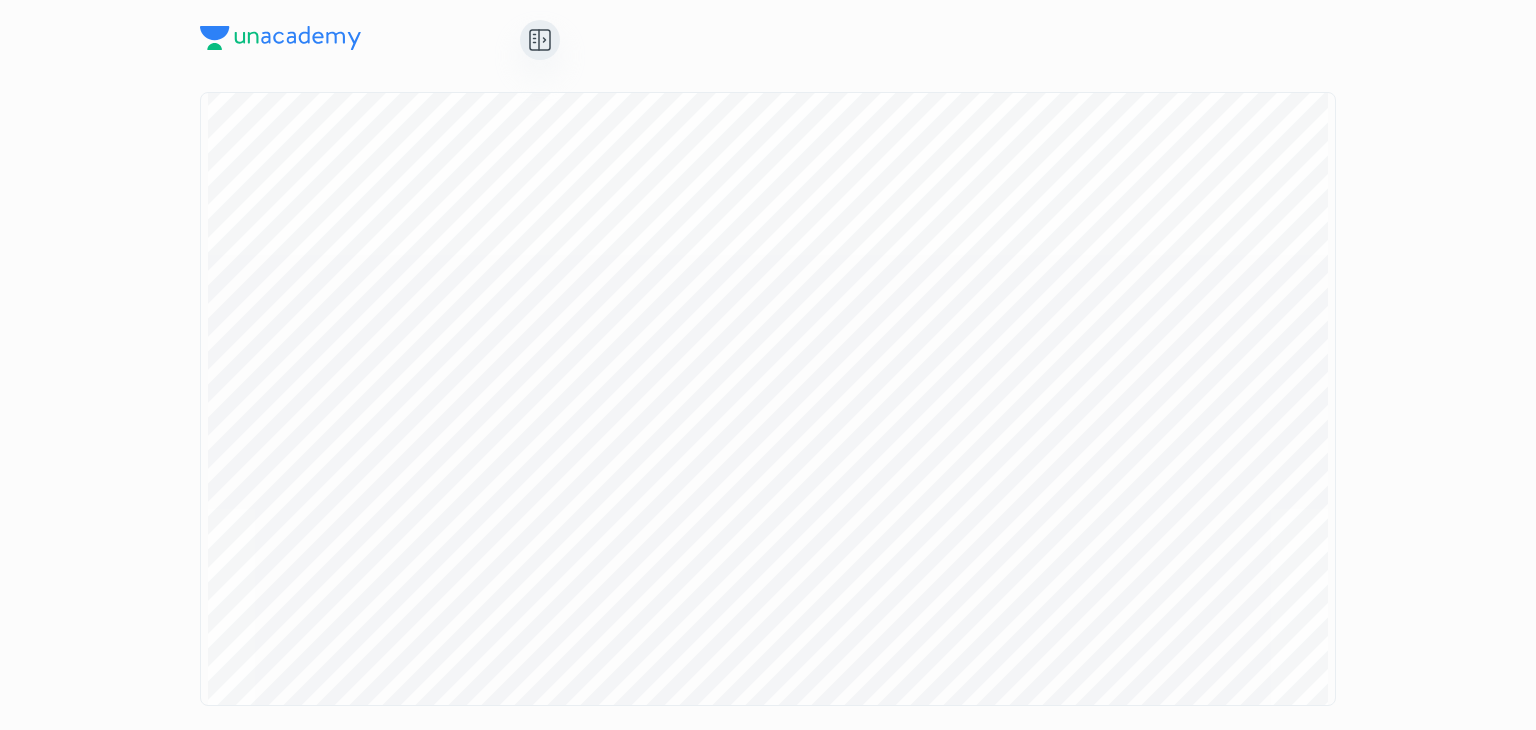 click at bounding box center [768, 399] 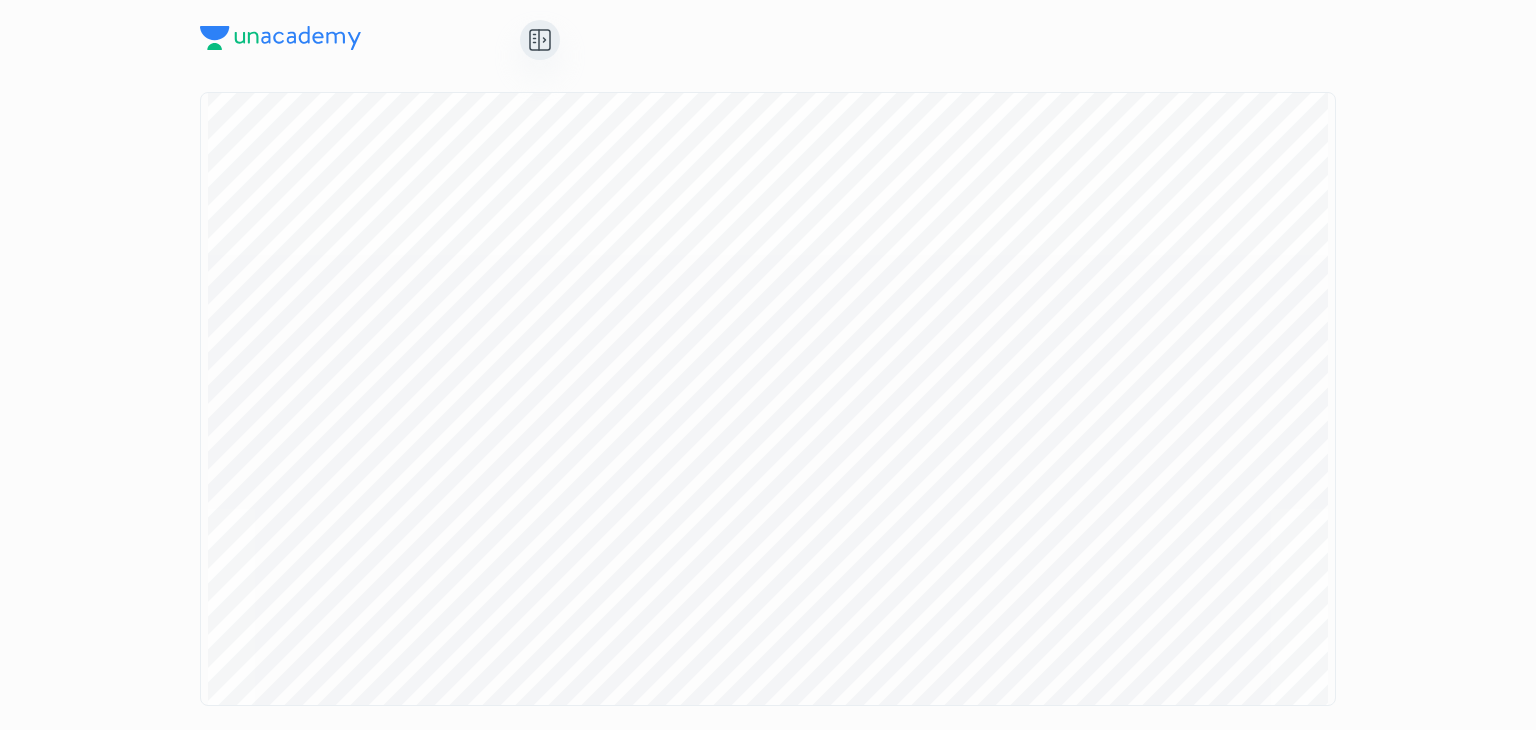 scroll, scrollTop: 17504, scrollLeft: 0, axis: vertical 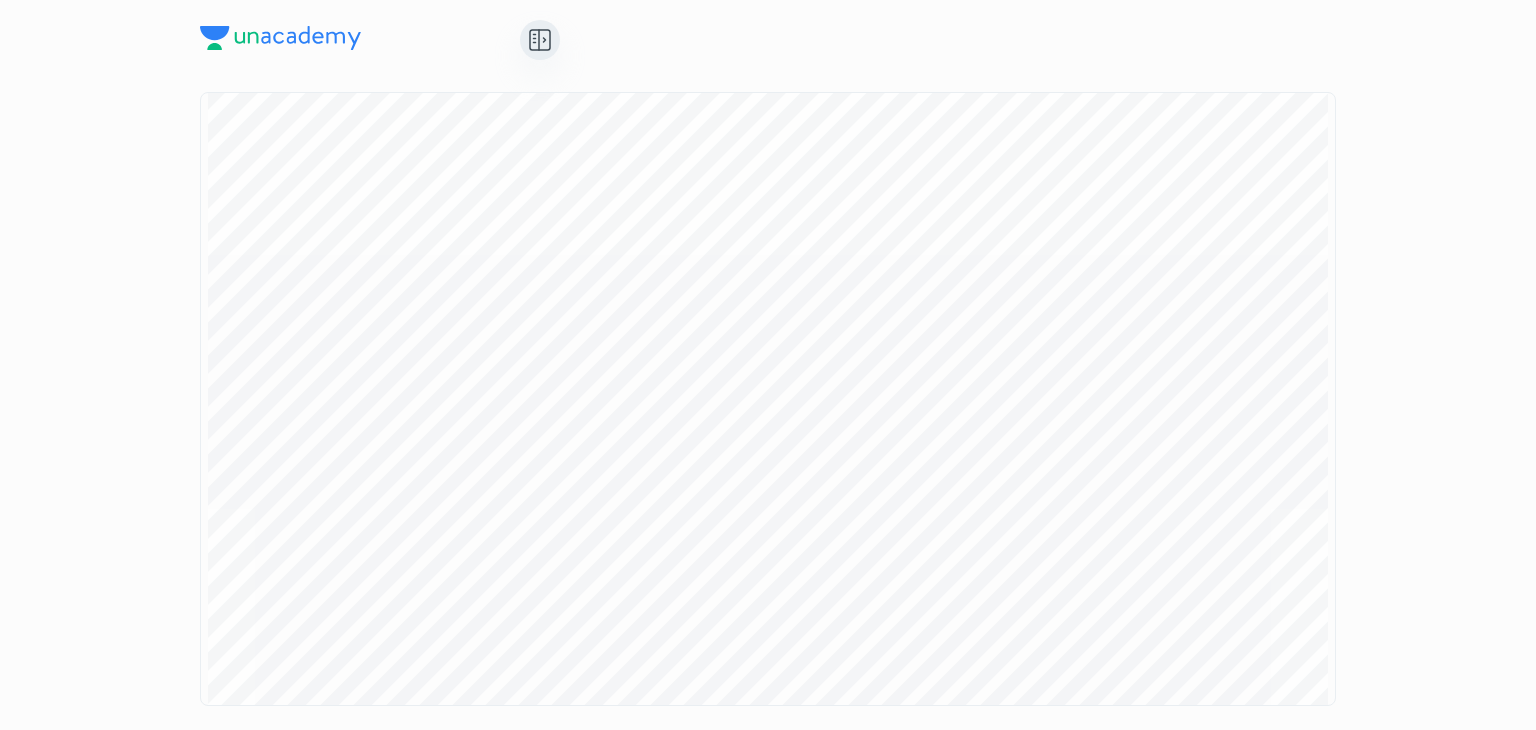 click 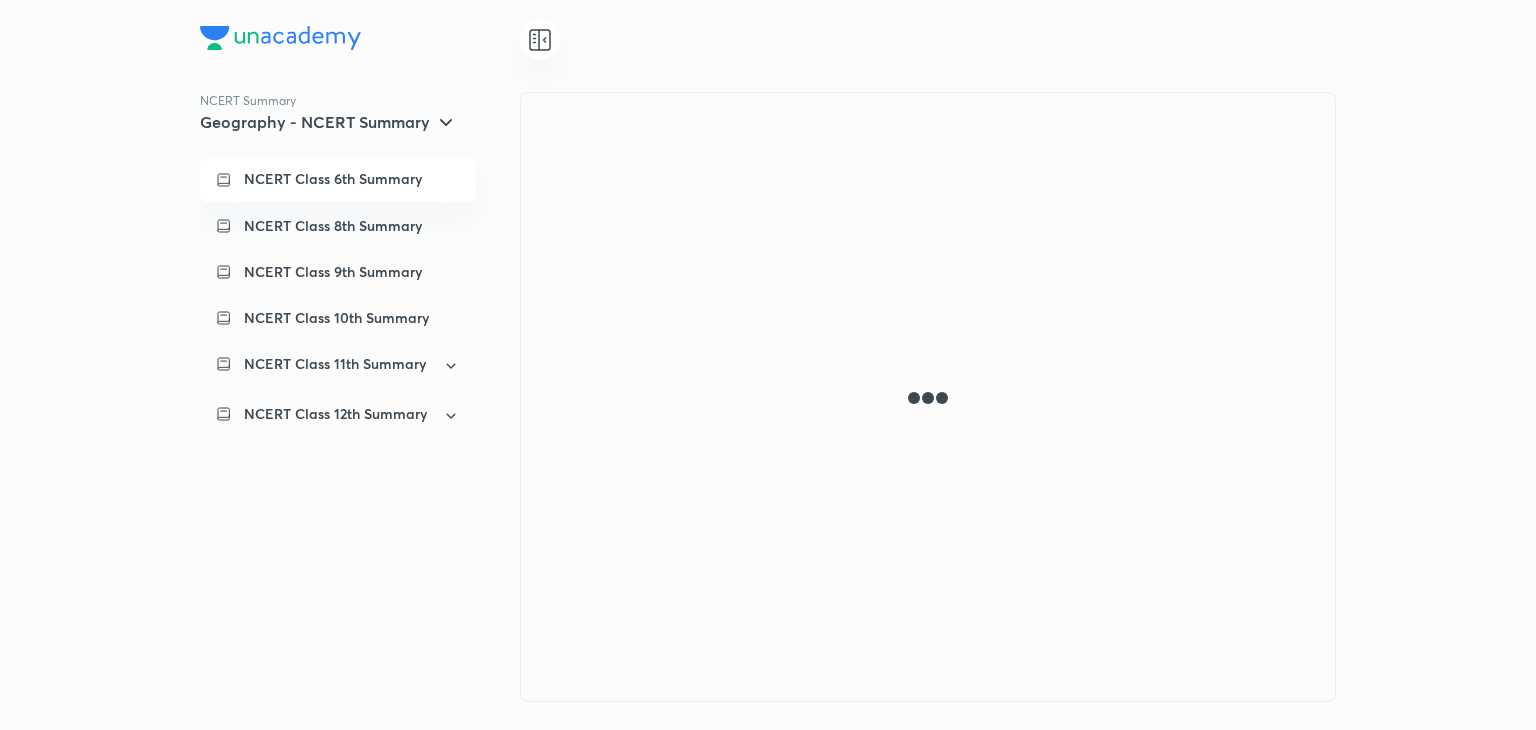 scroll, scrollTop: 0, scrollLeft: 0, axis: both 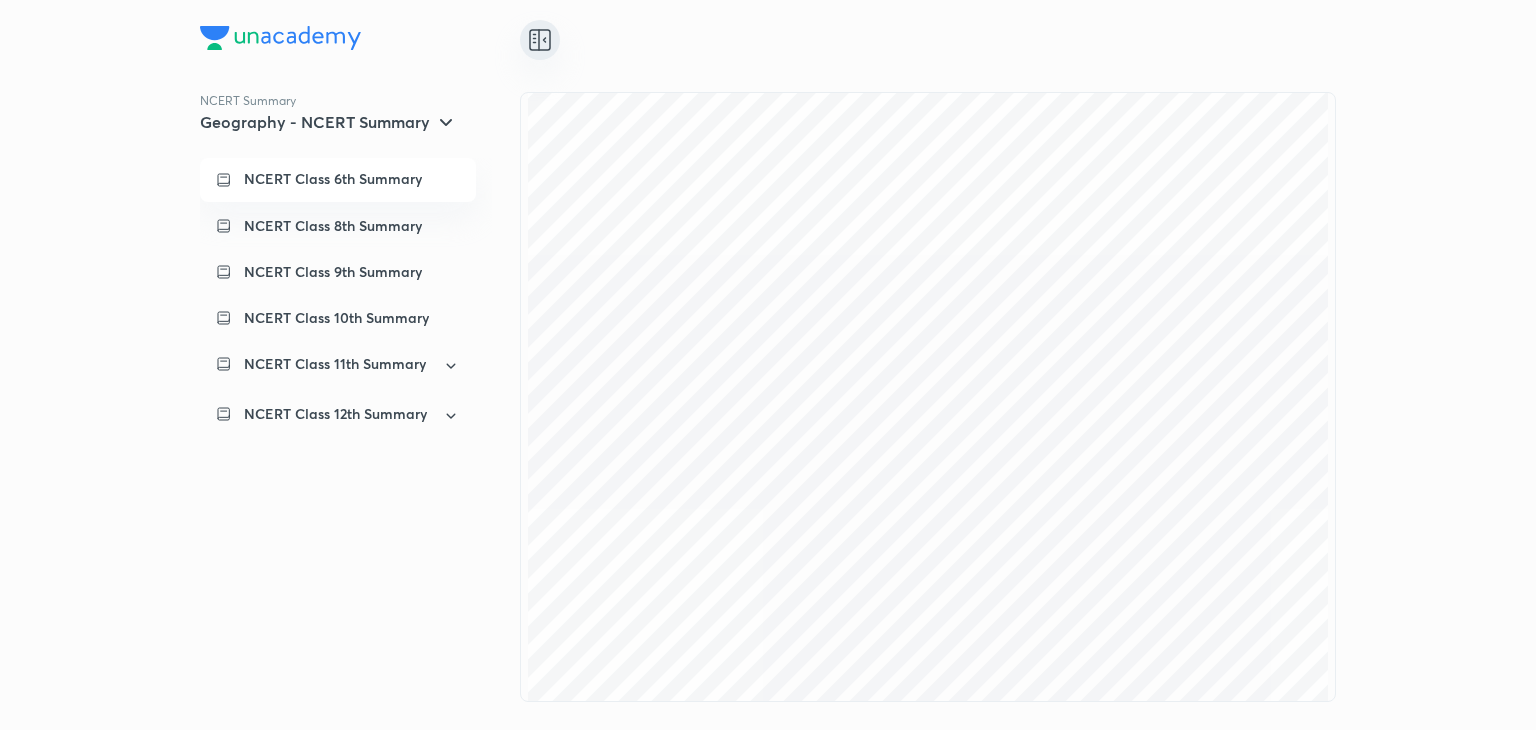 click 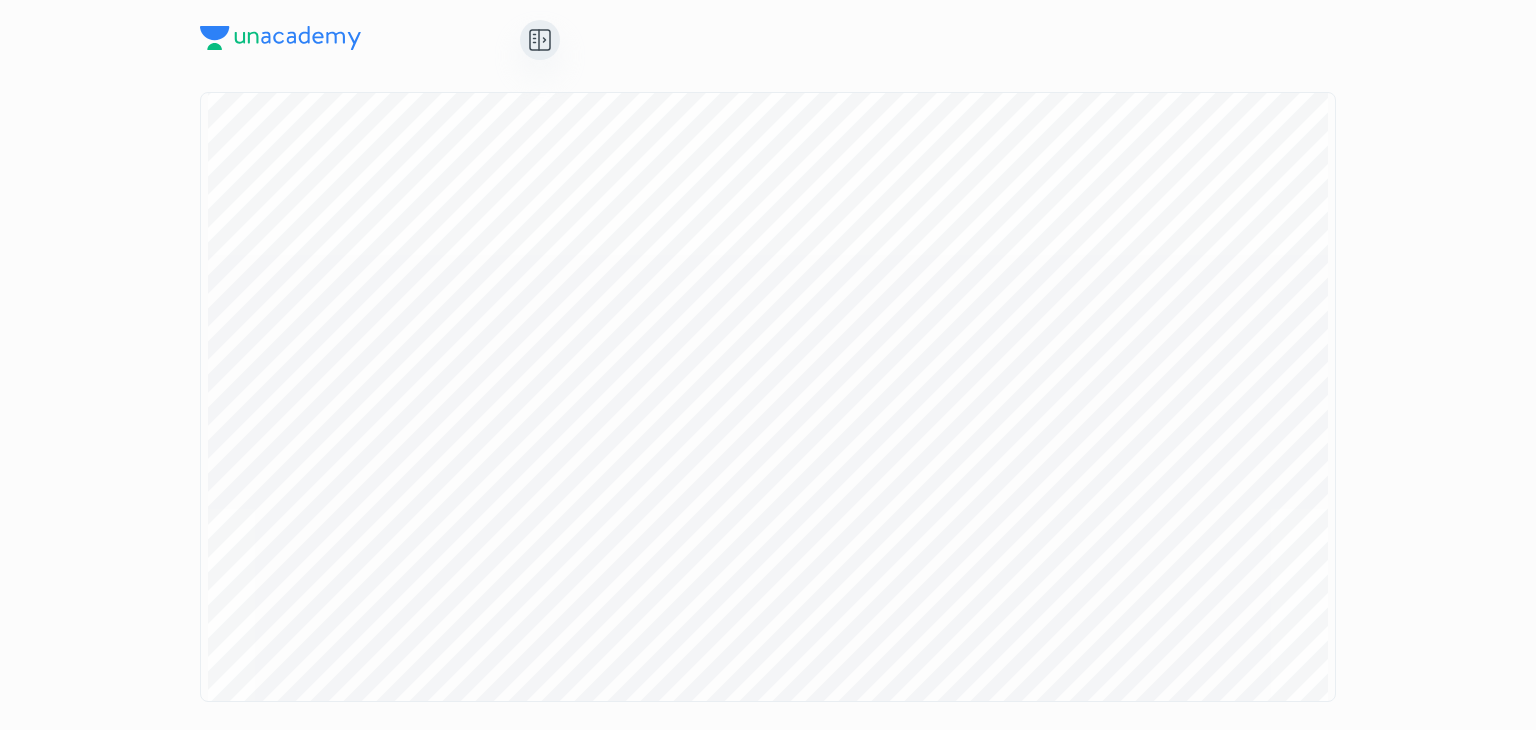 scroll, scrollTop: 4552, scrollLeft: 0, axis: vertical 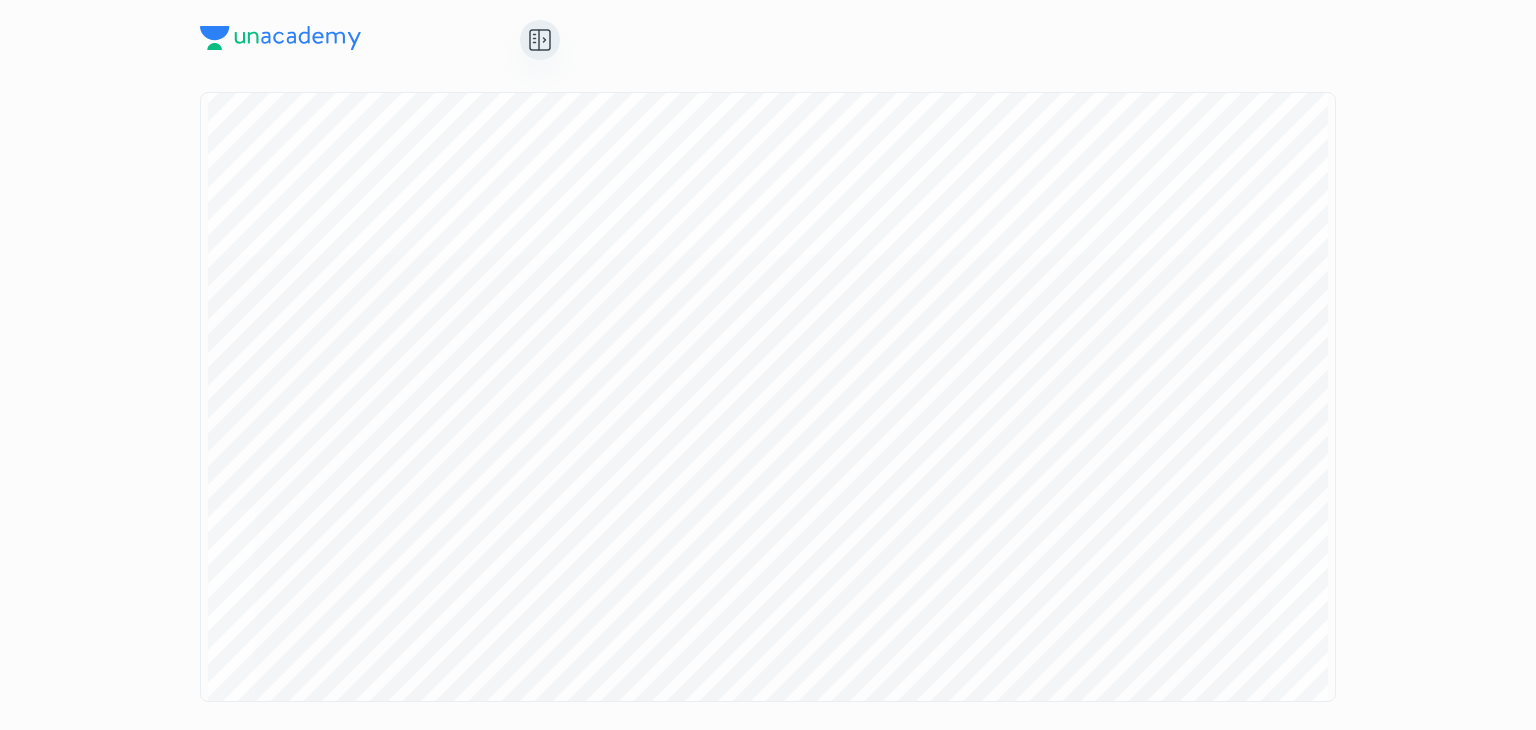 click 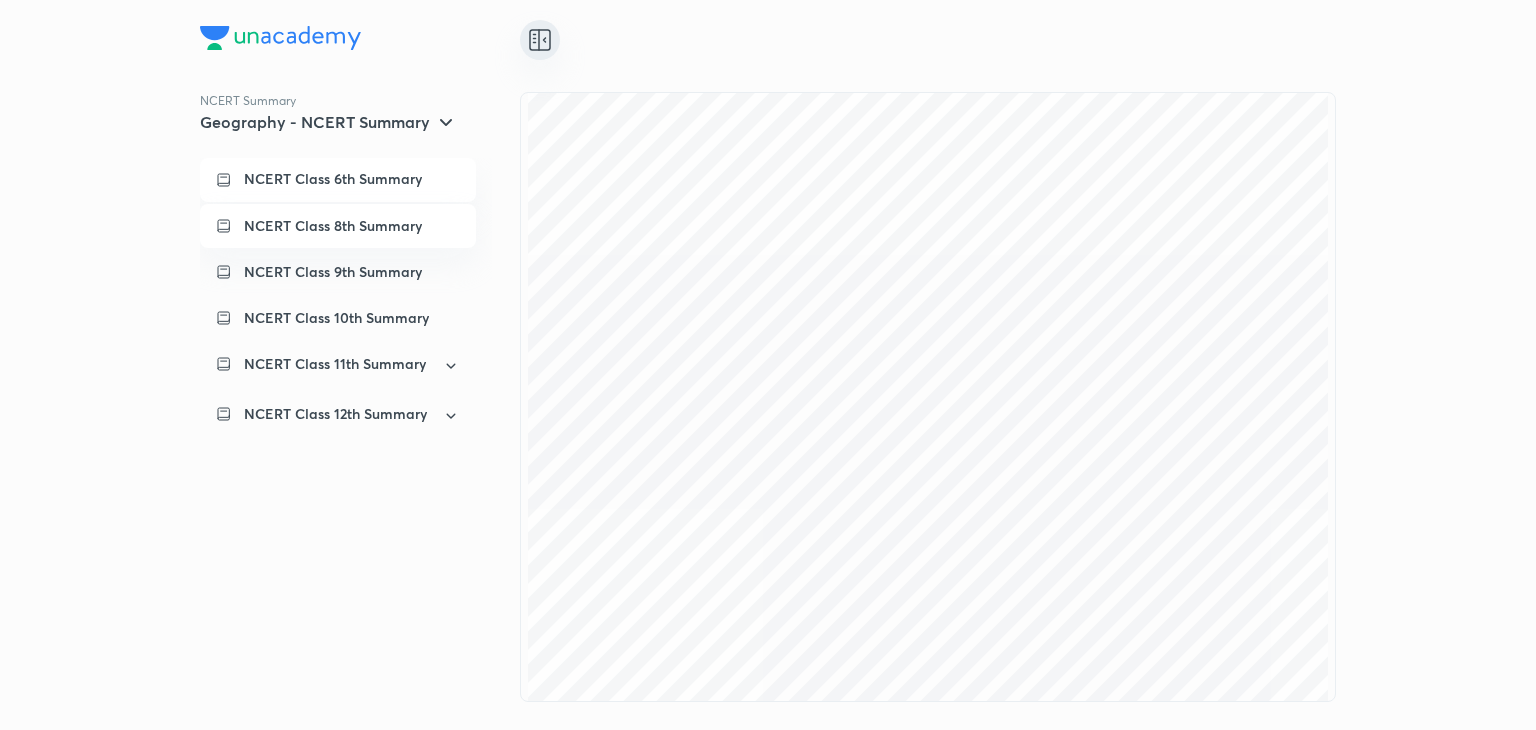 click on "NCERT Class 8th Summary" at bounding box center (333, 226) 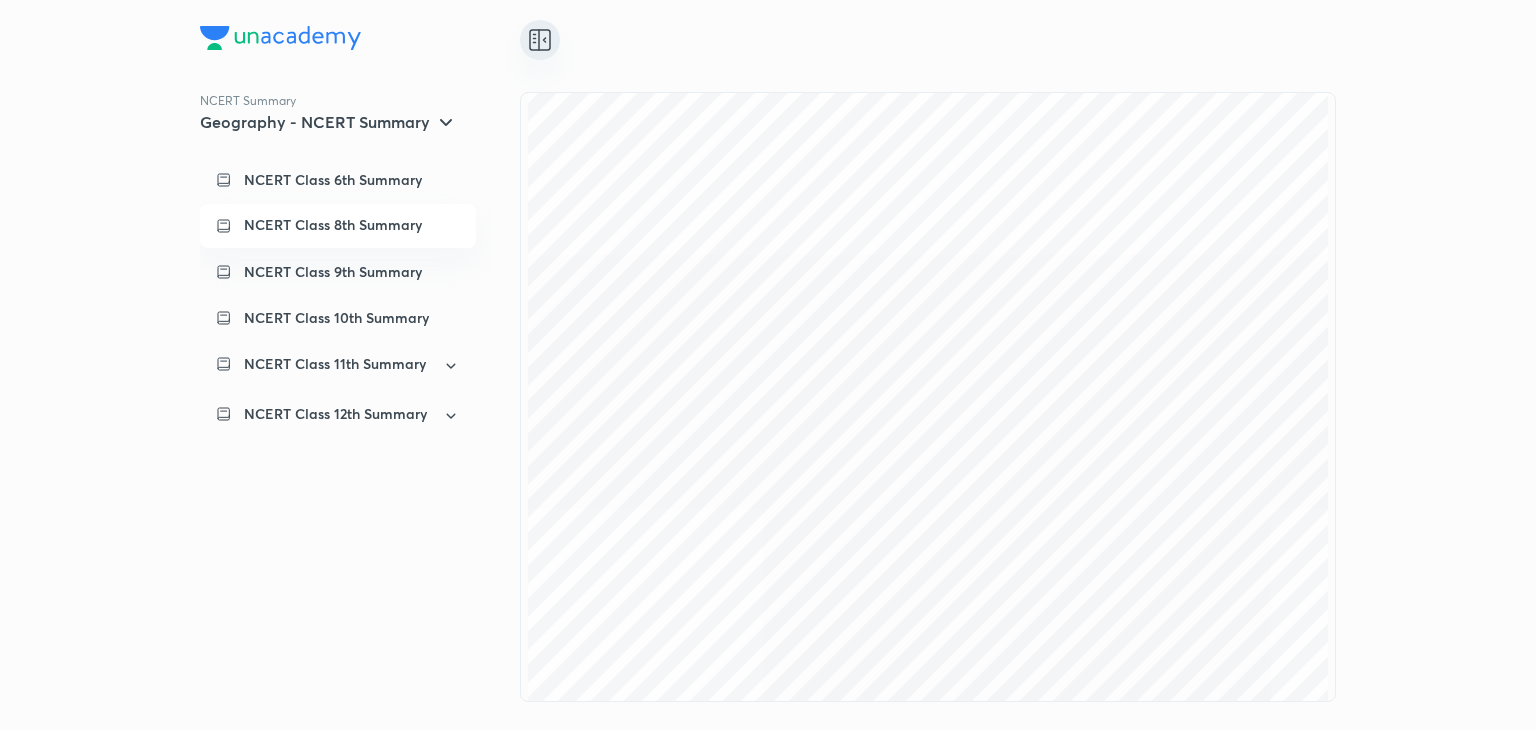 scroll, scrollTop: 0, scrollLeft: 0, axis: both 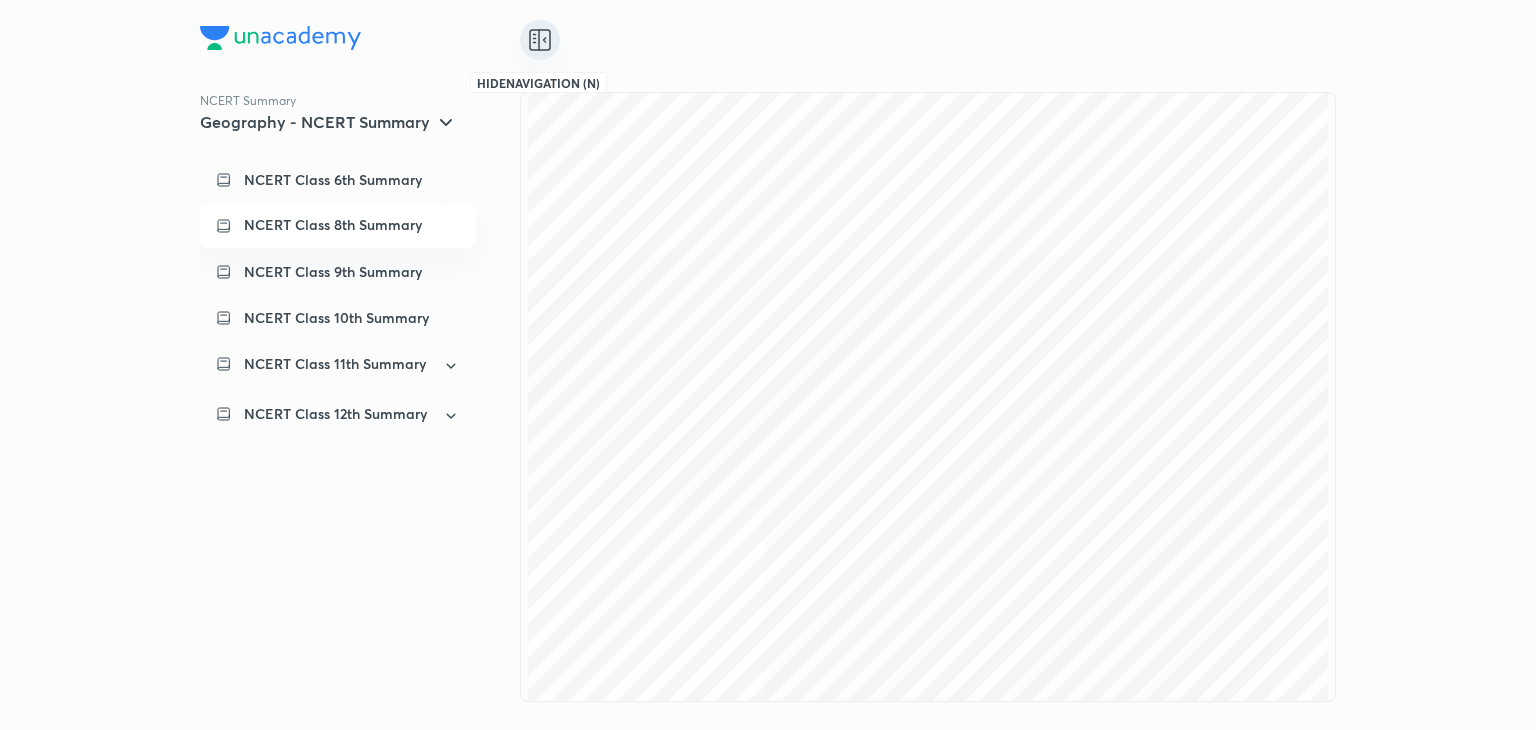 click at bounding box center [540, 40] 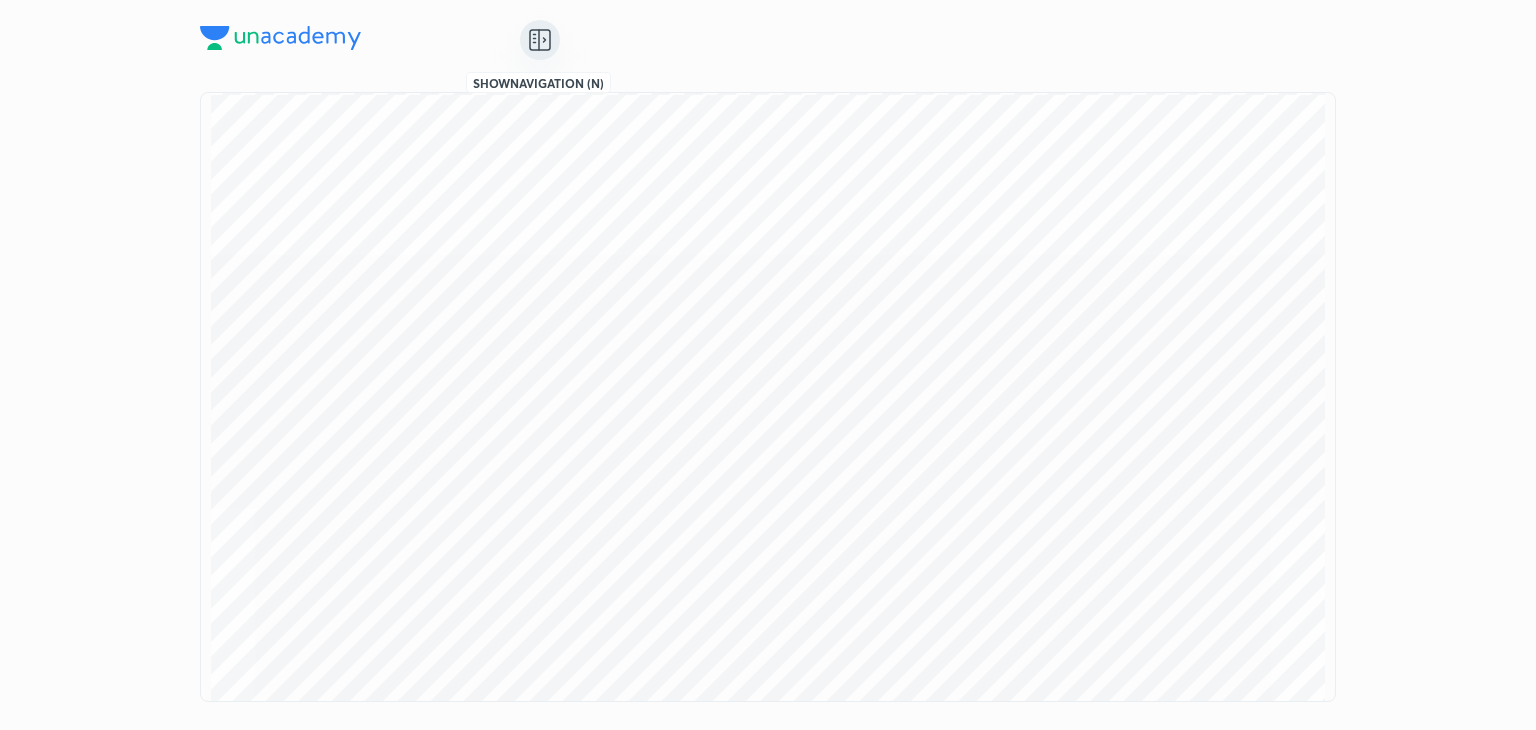 scroll, scrollTop: 1477, scrollLeft: 0, axis: vertical 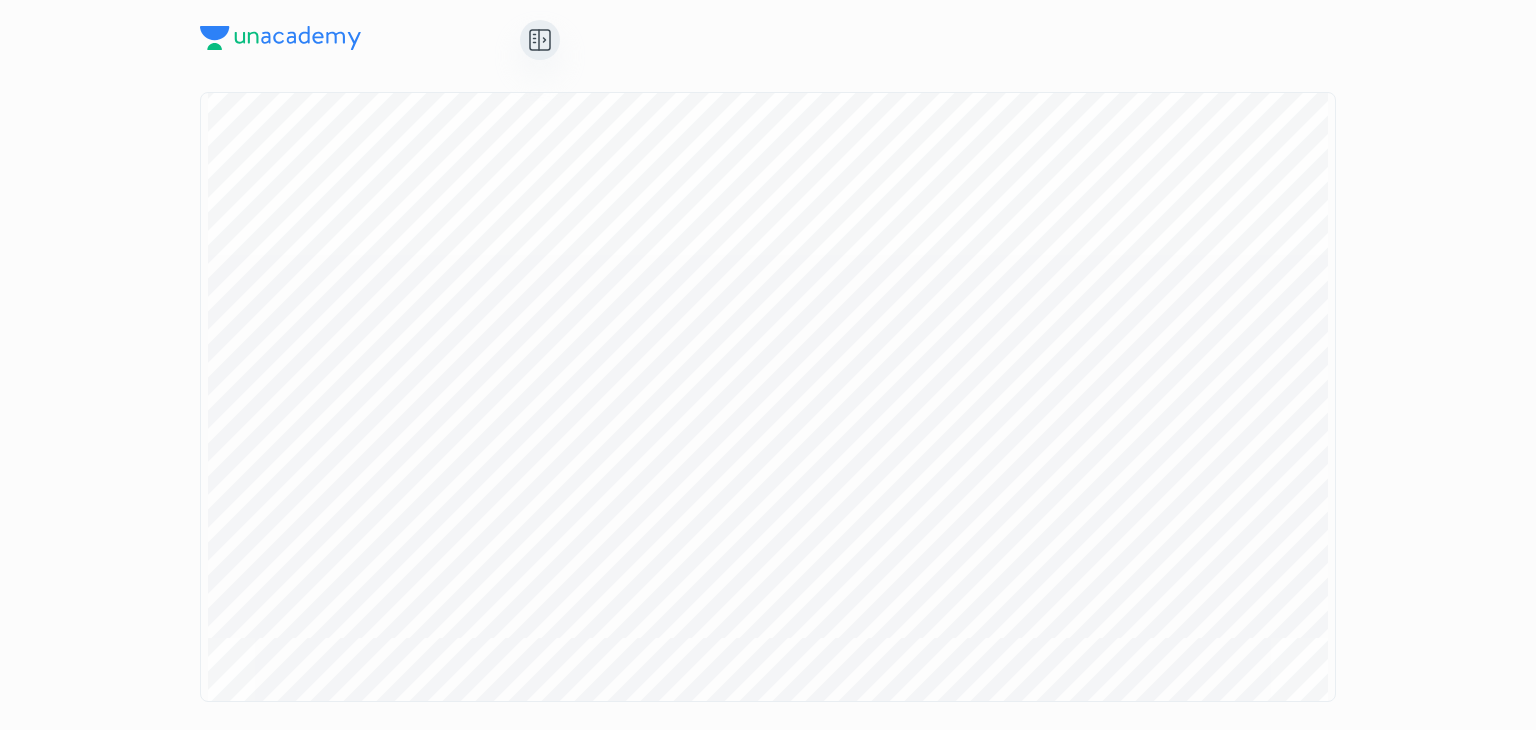 click 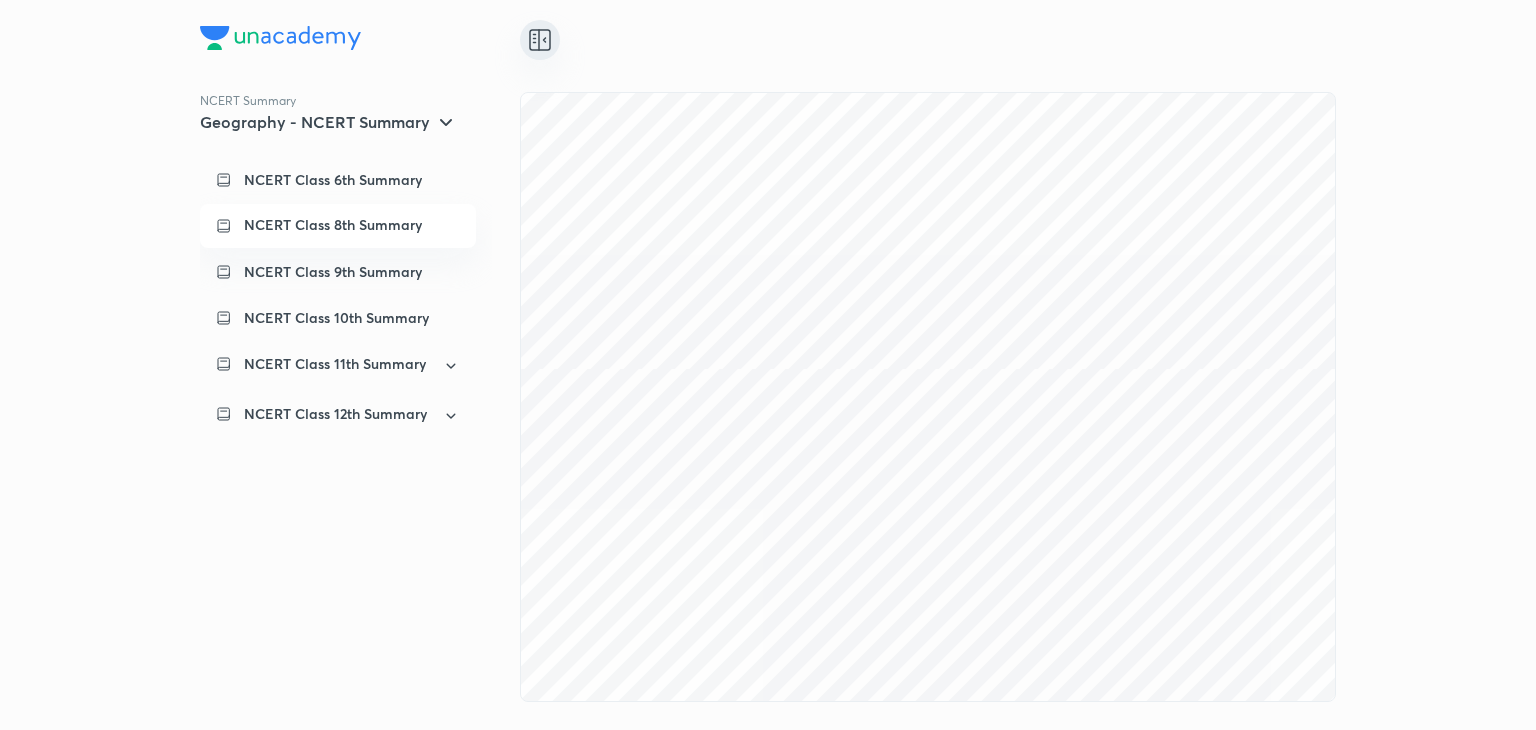 scroll, scrollTop: 18486, scrollLeft: 0, axis: vertical 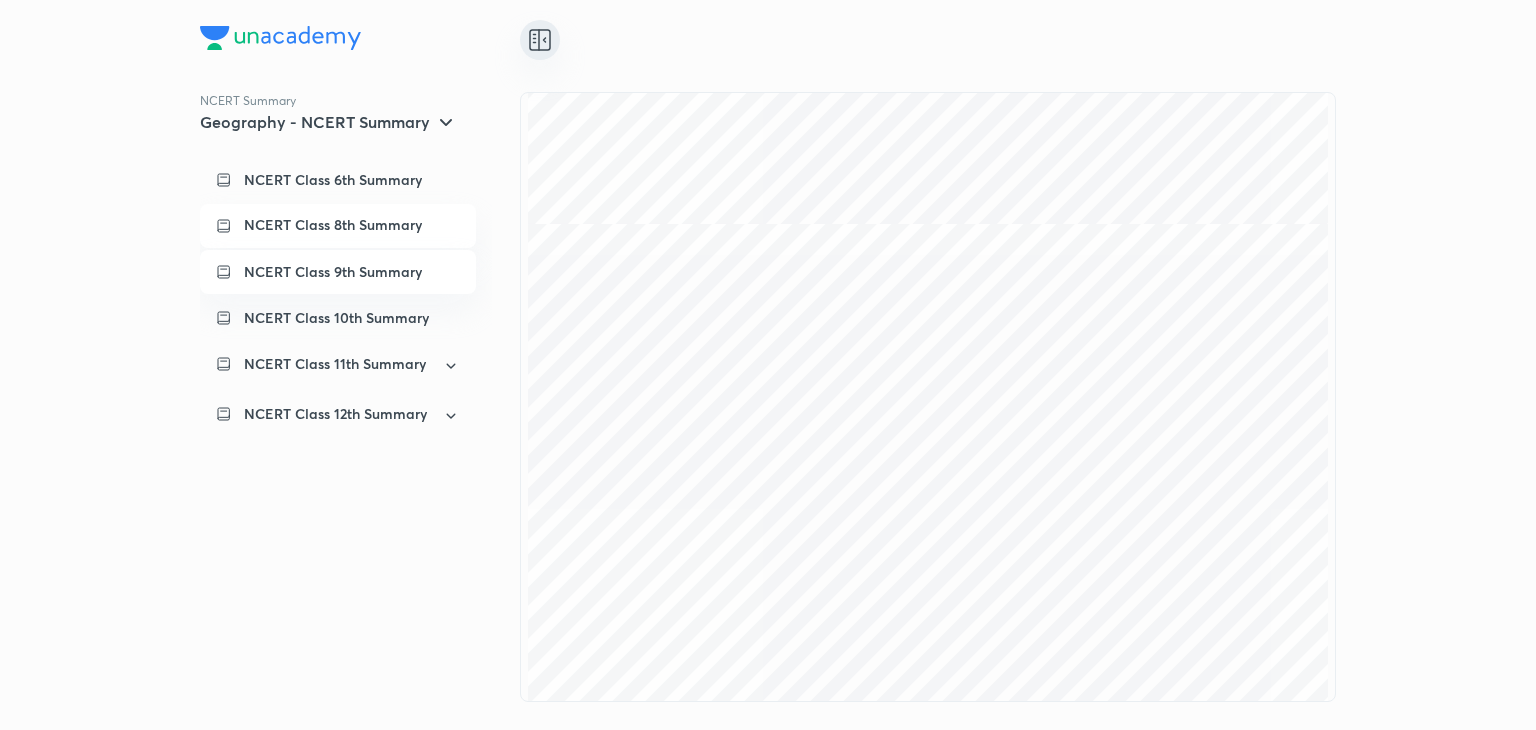 click on "NCERT Class 9th Summary" at bounding box center [333, 272] 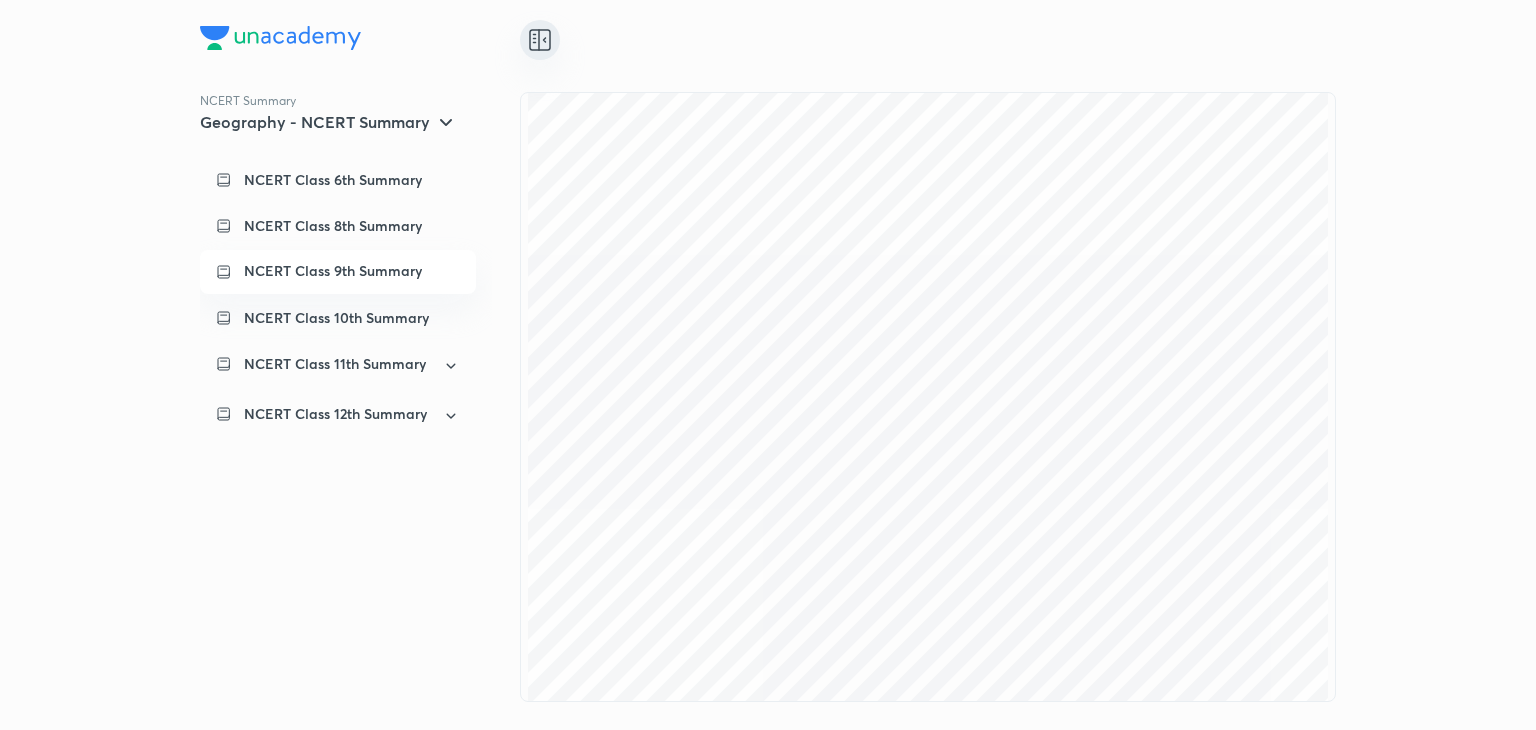 scroll, scrollTop: 280, scrollLeft: 0, axis: vertical 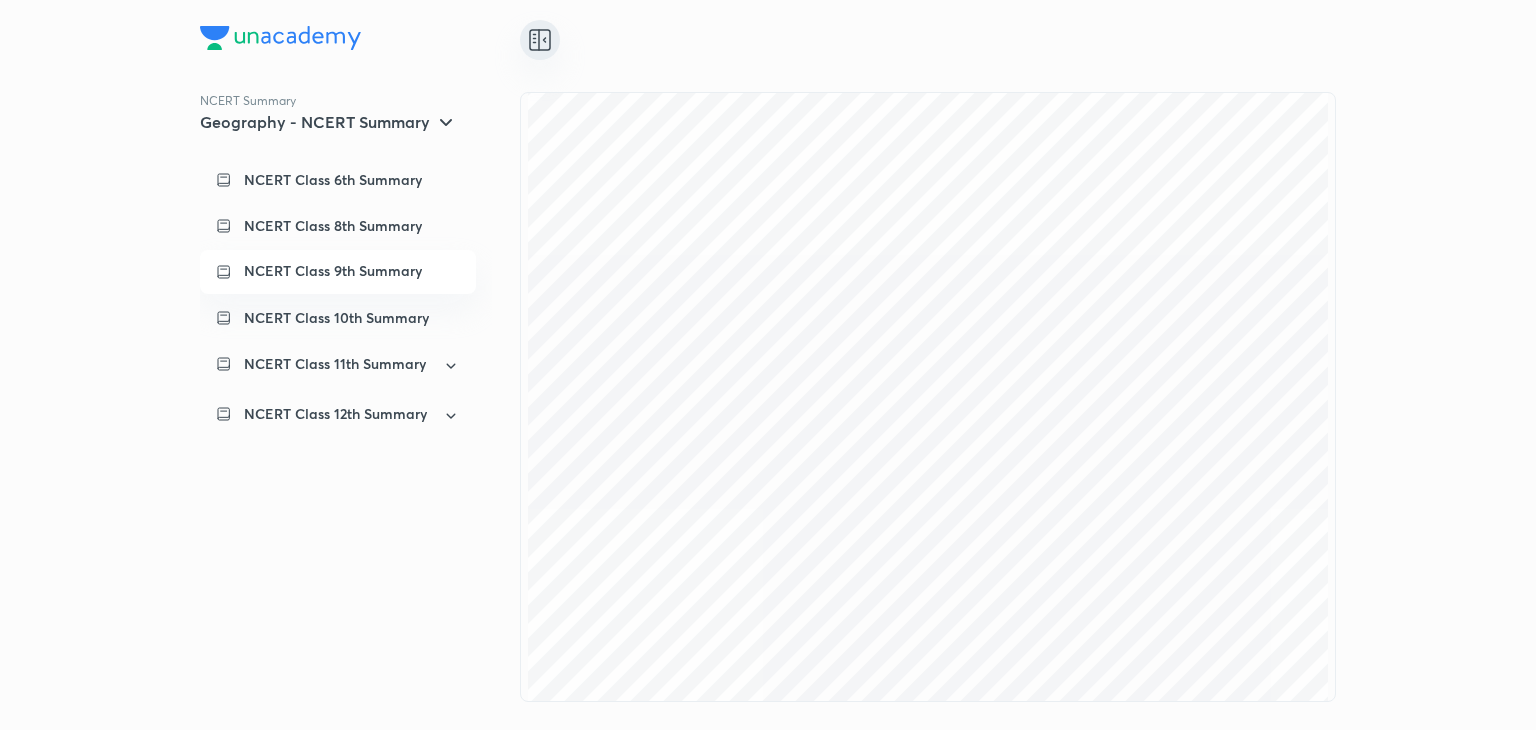 click 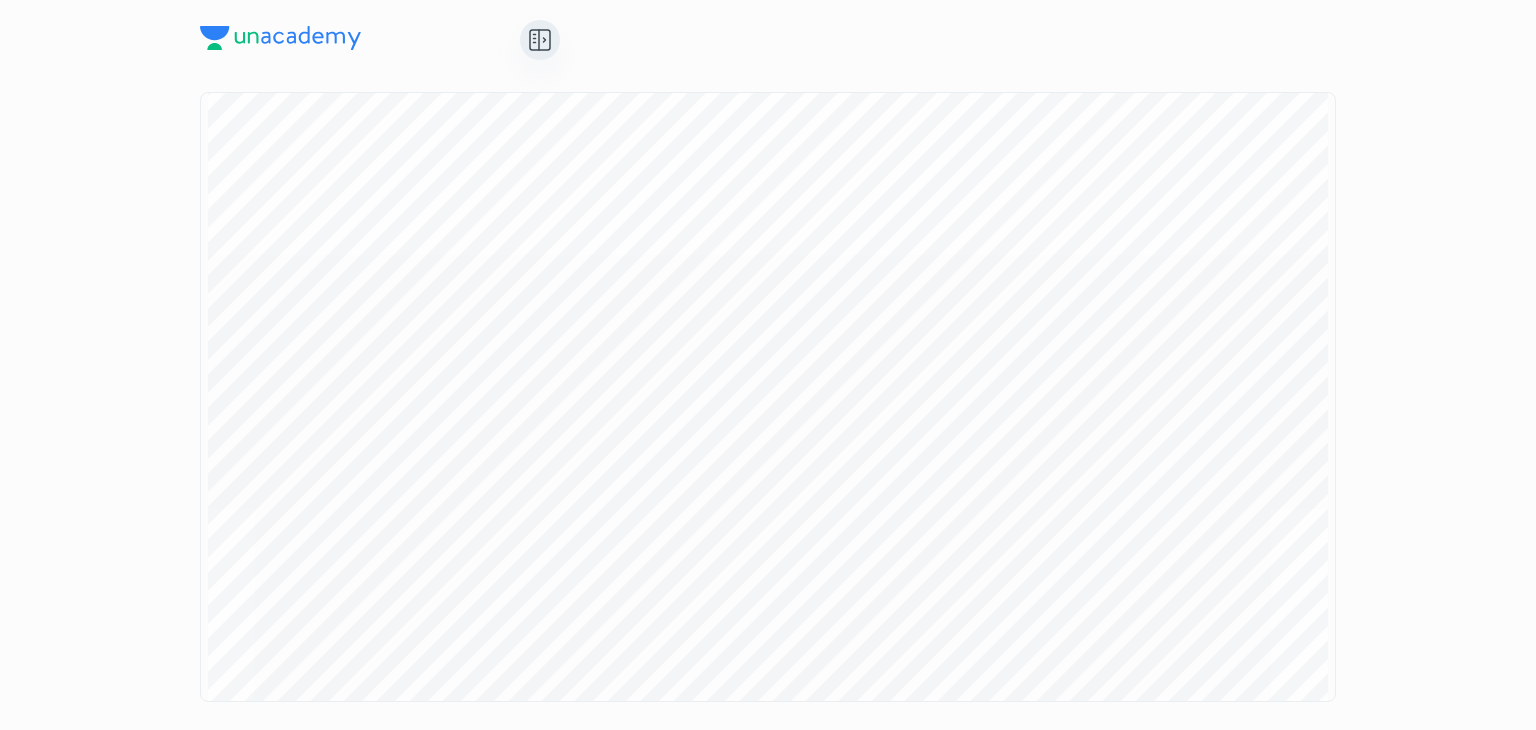 click on "NCERT Summary Geography - NCERT Summary NCERT Class 6th Summary NCERT Class 8th Summary NCERT Class 9th Summary NCERT Class 10th Summary NCERT Class 11th Summary NCERT Class 12th Summary" at bounding box center [768, 365] 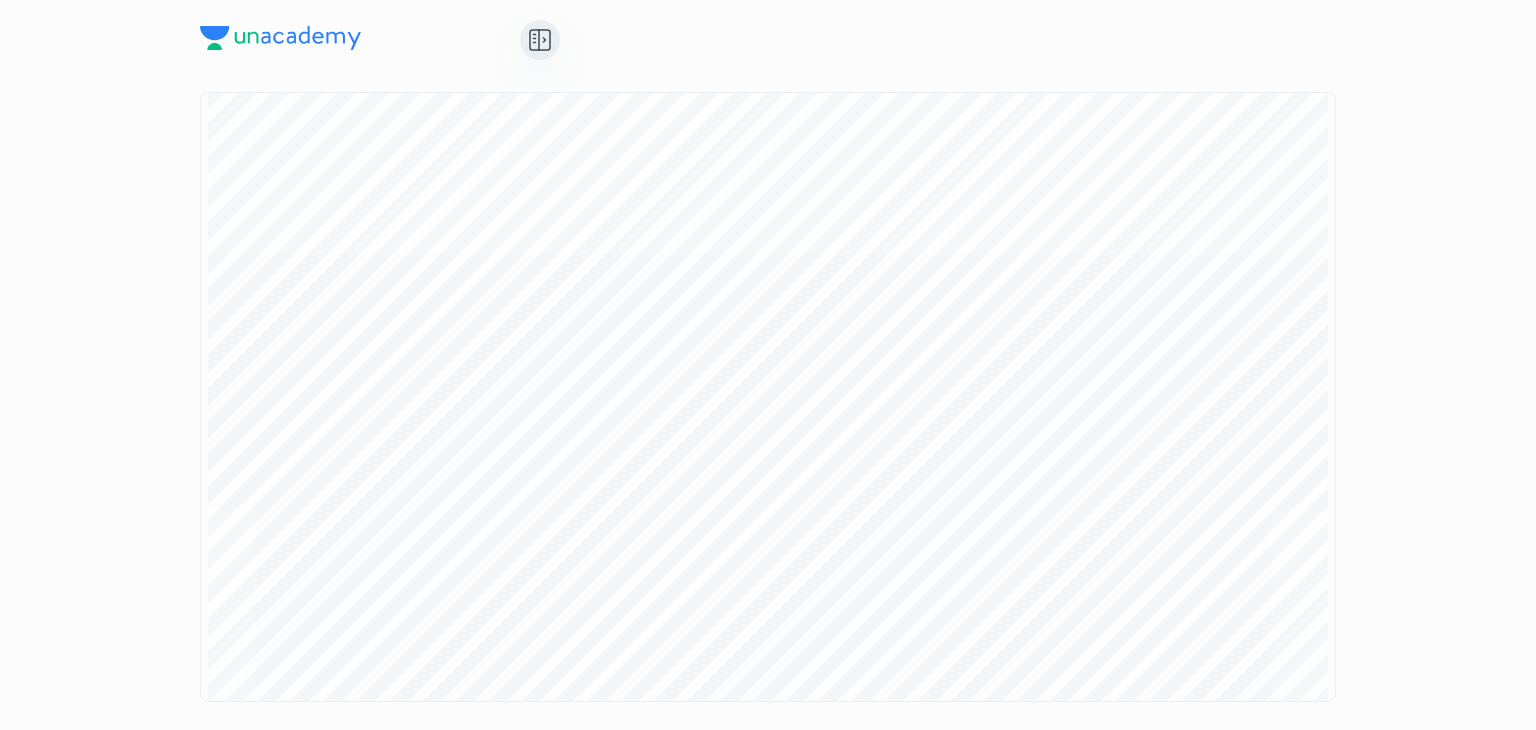 scroll, scrollTop: 4539, scrollLeft: 0, axis: vertical 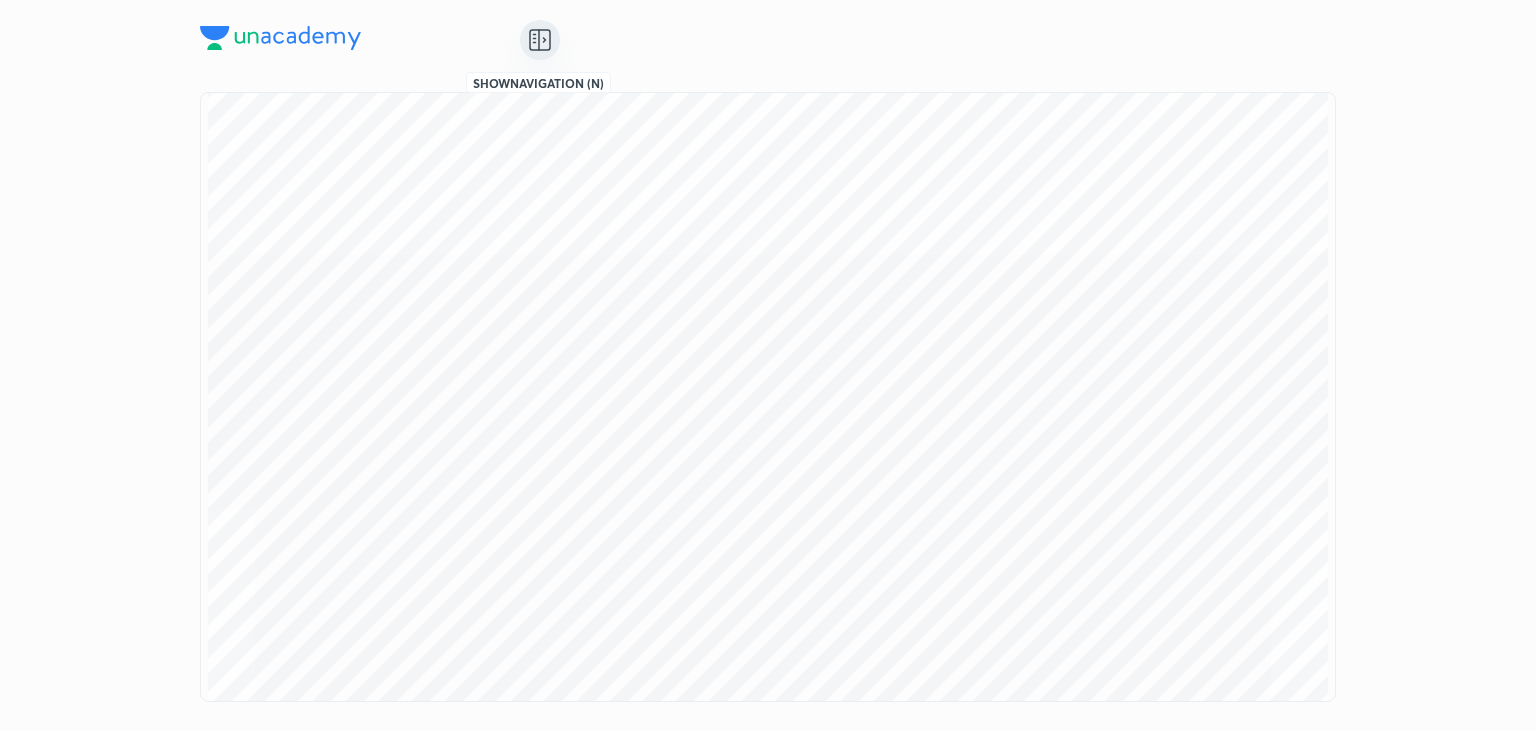click 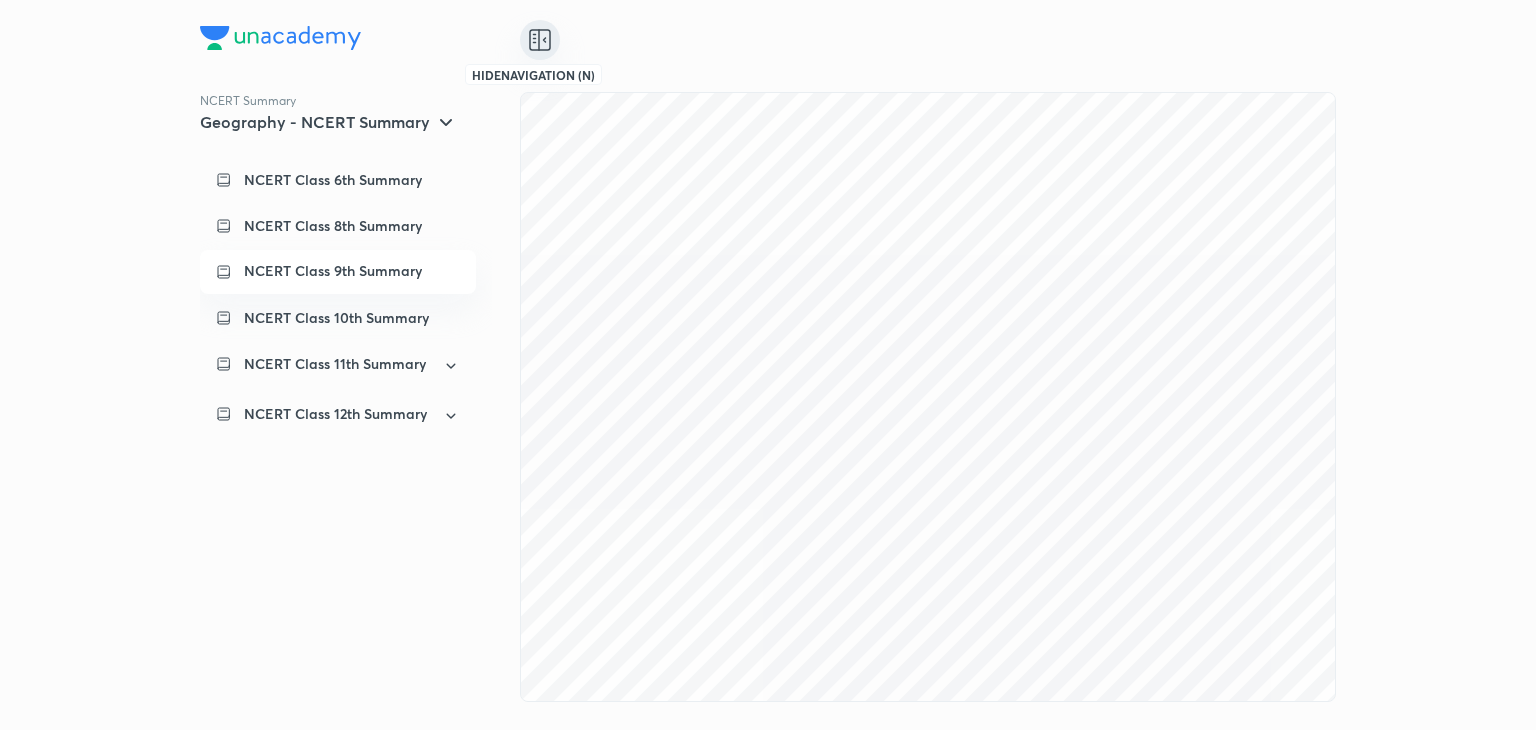 scroll, scrollTop: 35590, scrollLeft: 0, axis: vertical 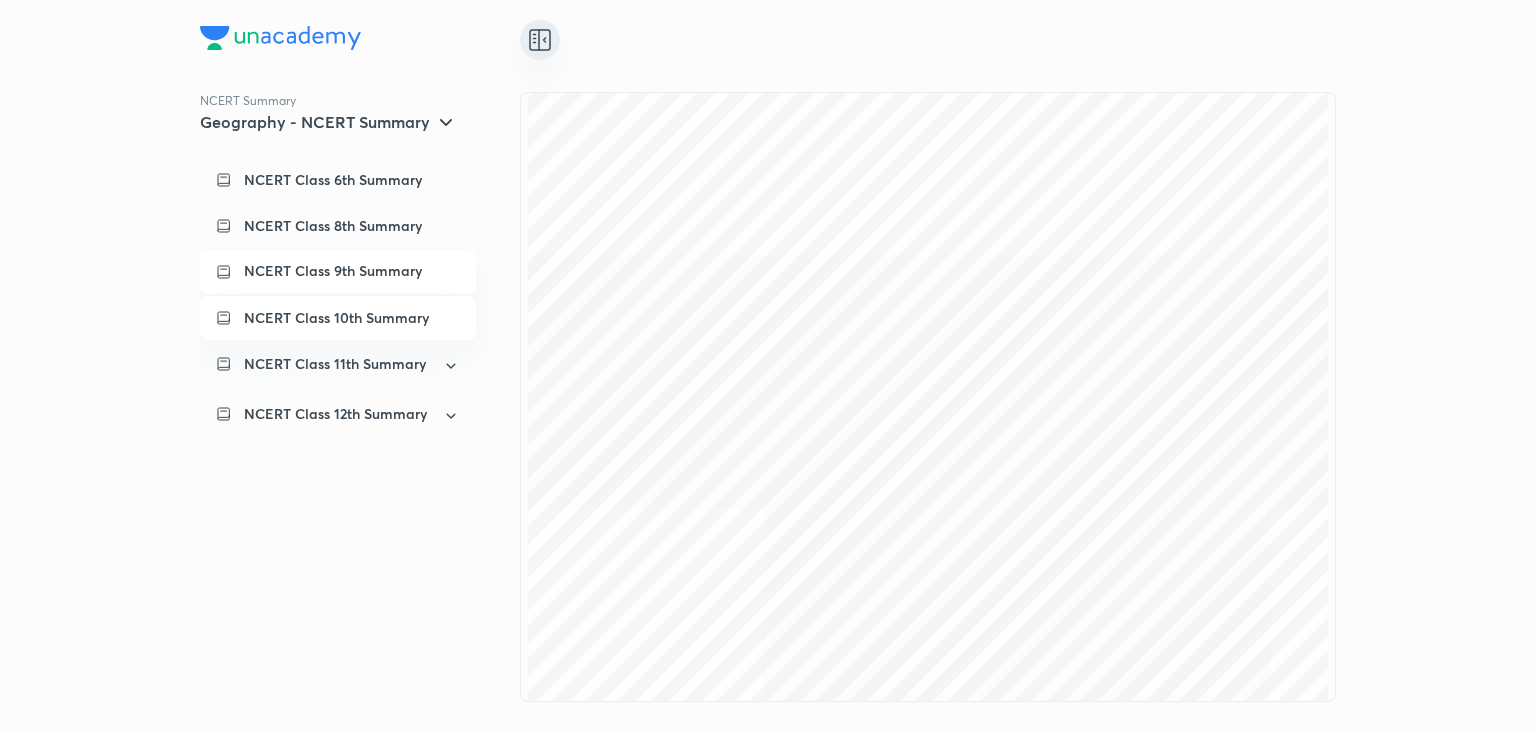 click on "NCERT Class 10th Summary" at bounding box center [336, 318] 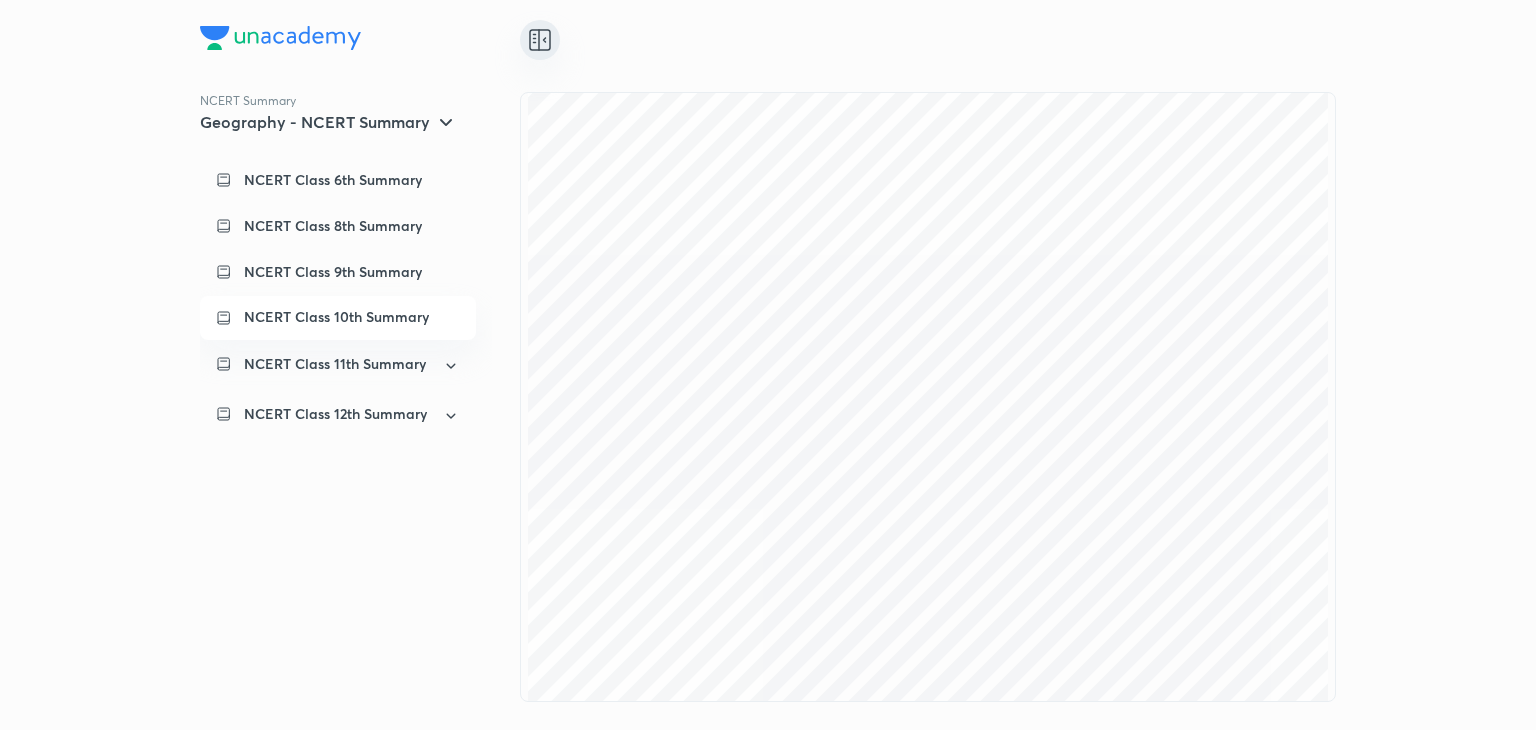 scroll, scrollTop: 0, scrollLeft: 0, axis: both 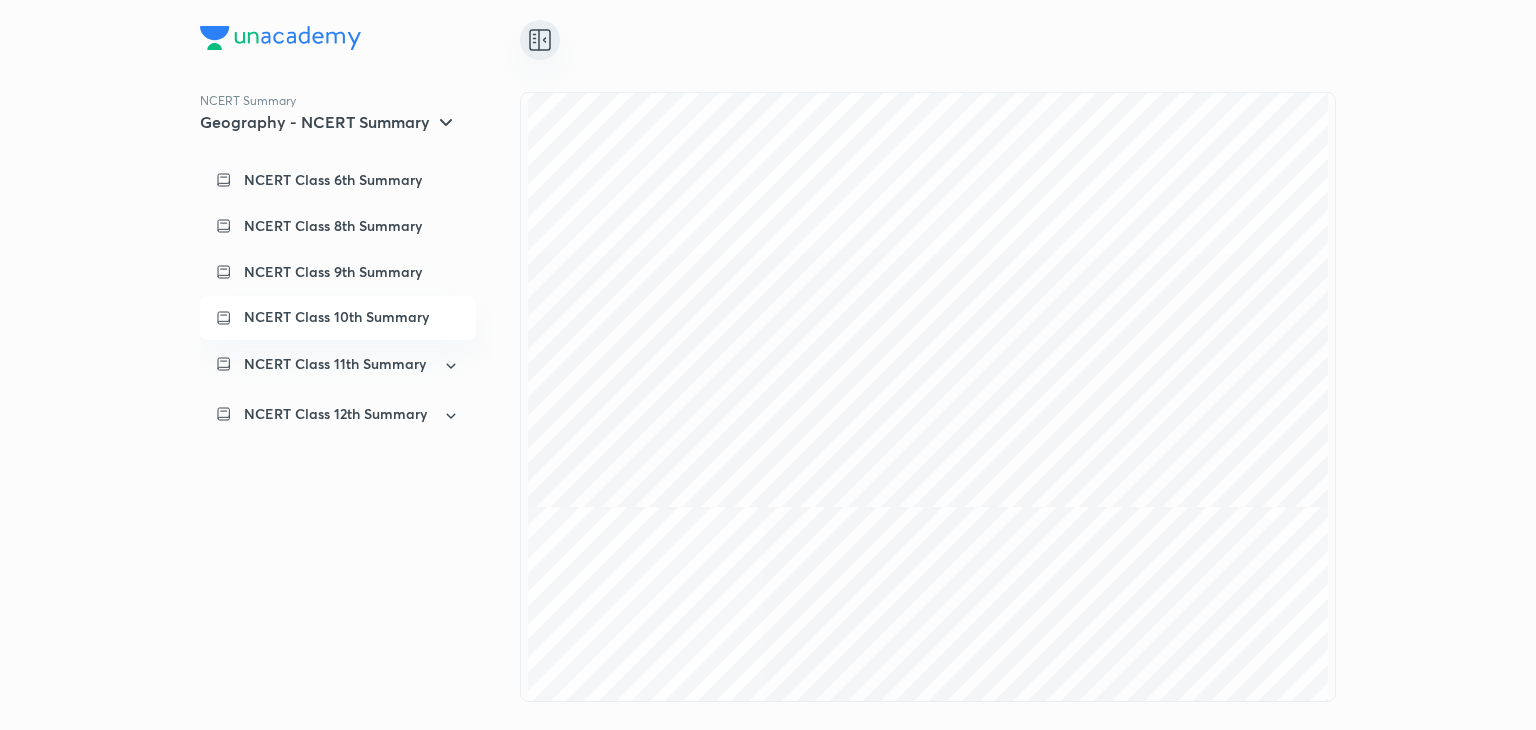 click 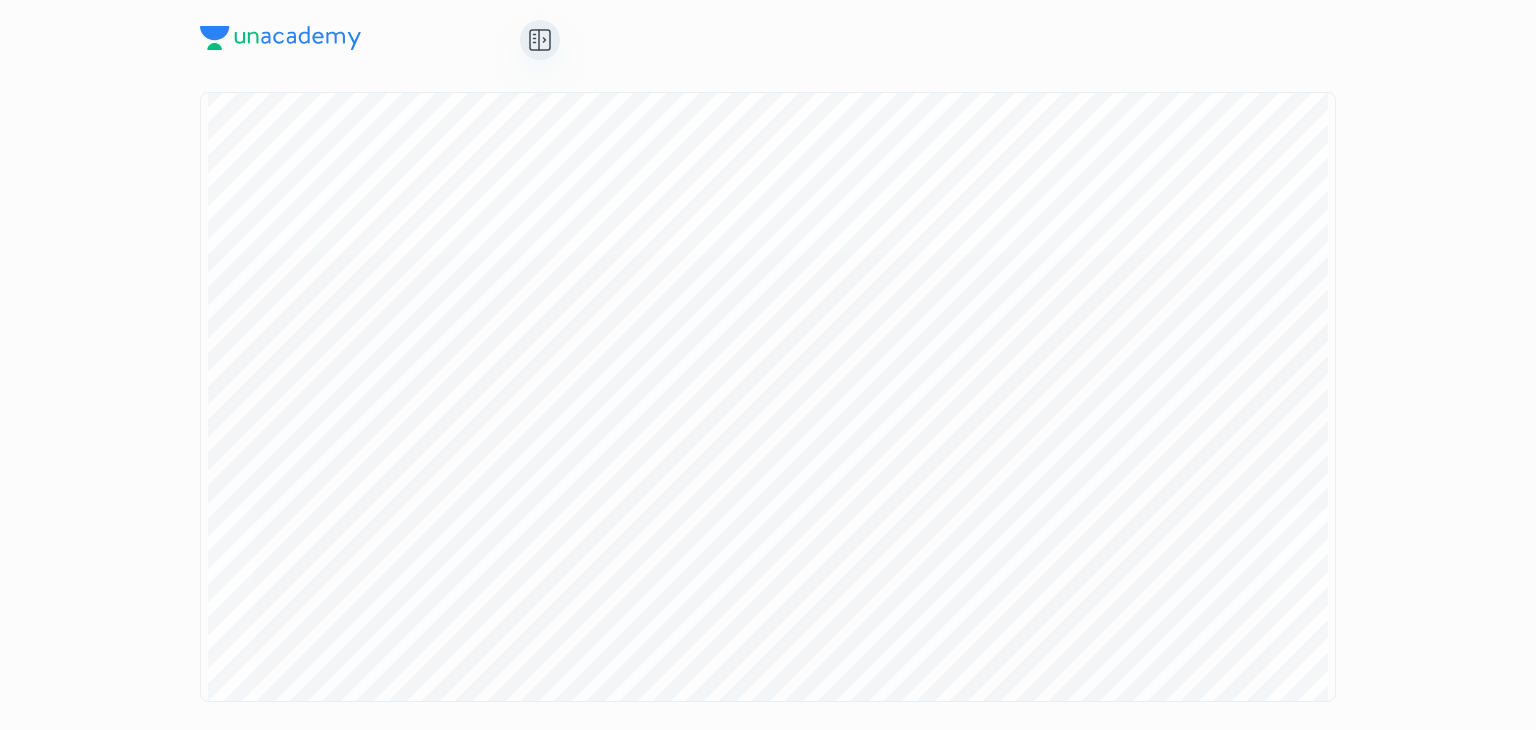 scroll, scrollTop: 4540, scrollLeft: 0, axis: vertical 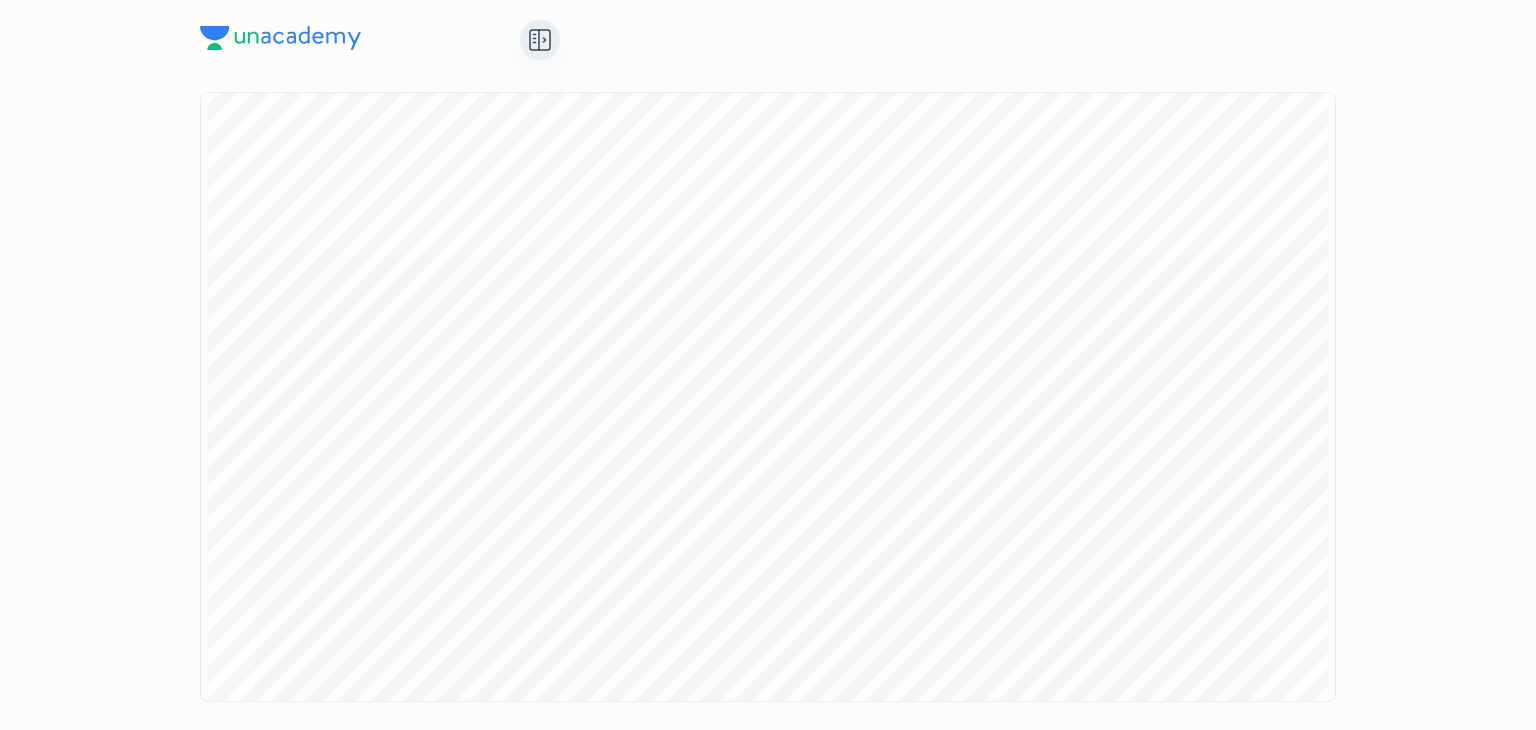 click on "NCERT Summary Geography - NCERT Summary NCERT Class 6th Summary NCERT Class 8th Summary NCERT Class 9th Summary NCERT Class 10th Summary NCERT Class 11th Summary NCERT Class 12th Summary" at bounding box center (768, 365) 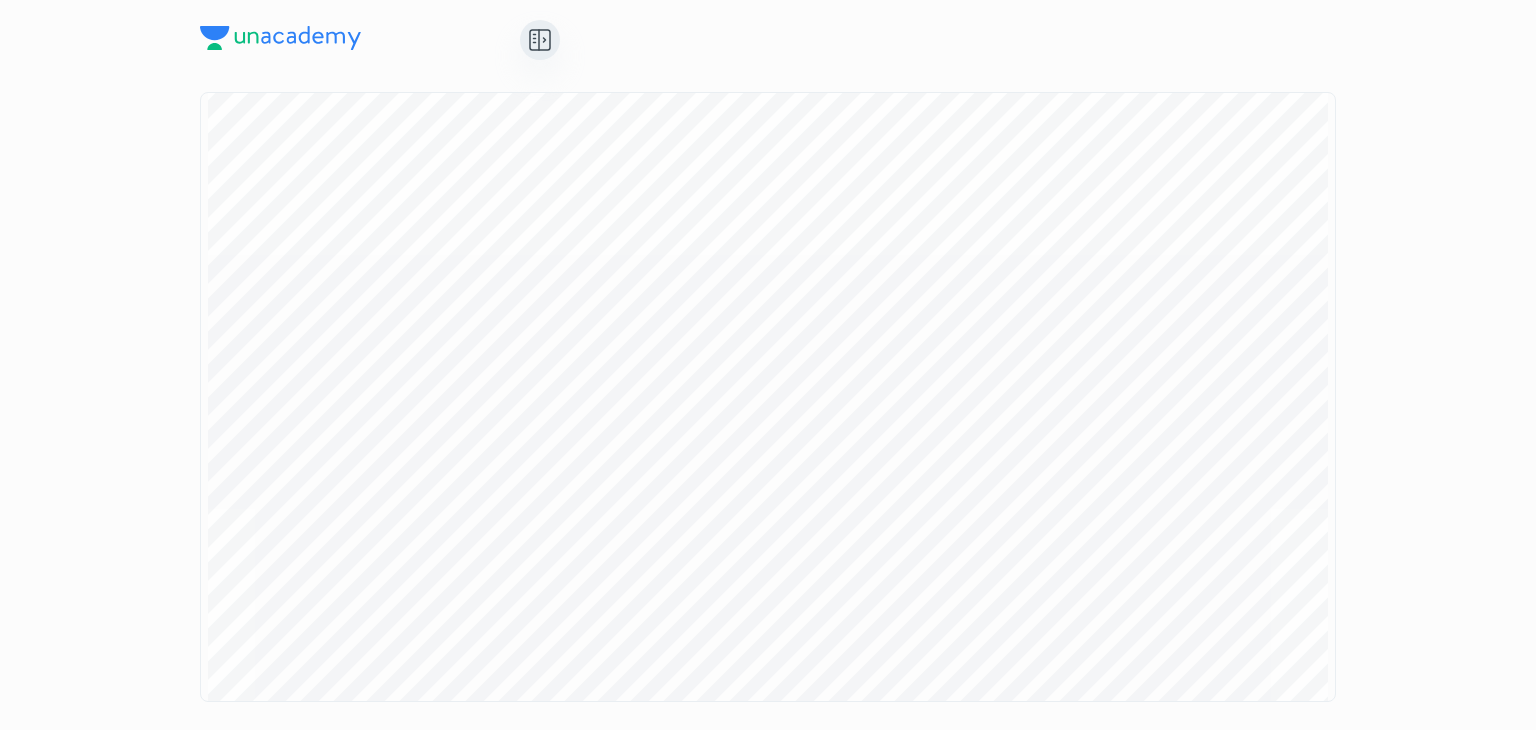 scroll, scrollTop: 19551, scrollLeft: 0, axis: vertical 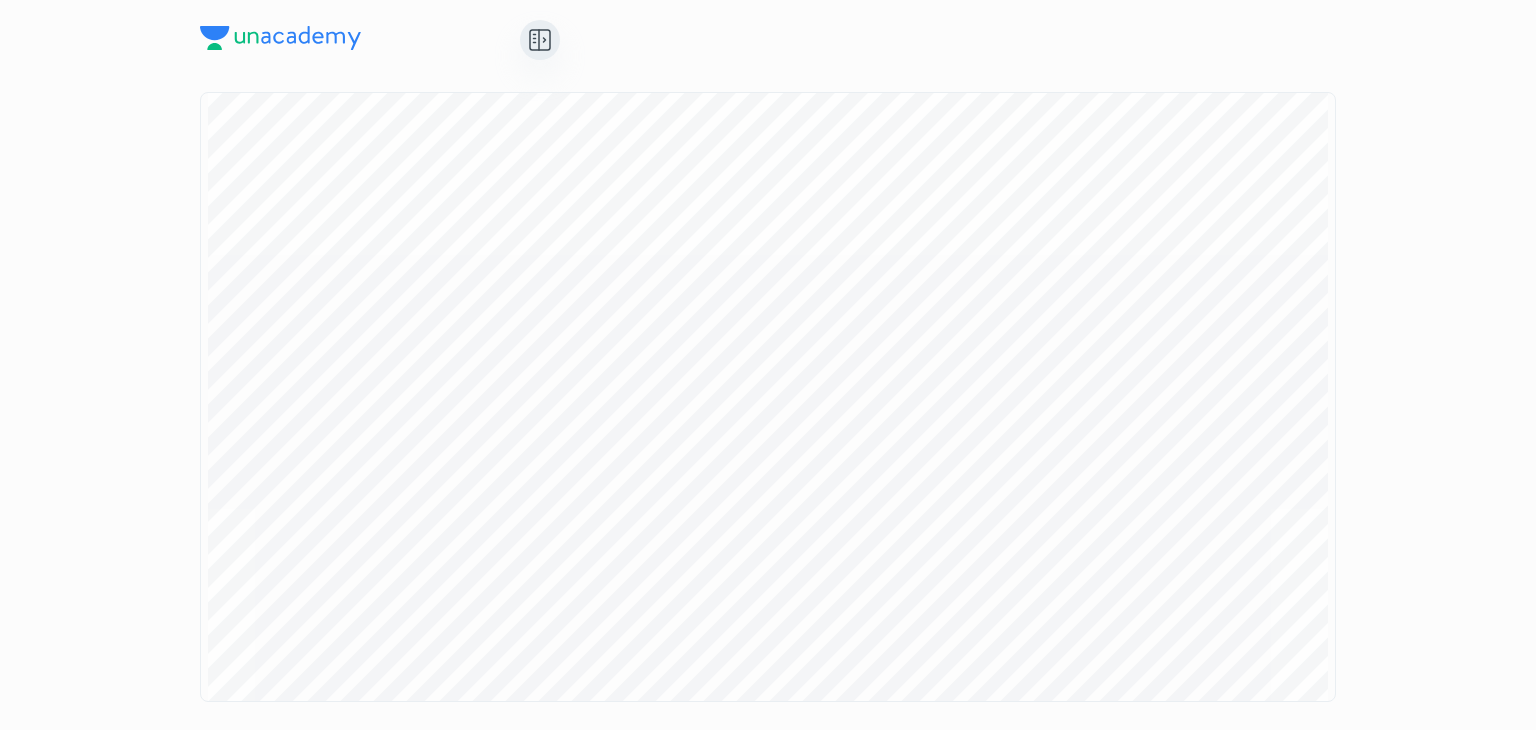 click on "NCERT Summary Geography - NCERT Summary NCERT Class 6th Summary NCERT Class 8th Summary NCERT Class 9th Summary NCERT Class 10th Summary NCERT Class 11th Summary NCERT Class 12th Summary" at bounding box center [768, 365] 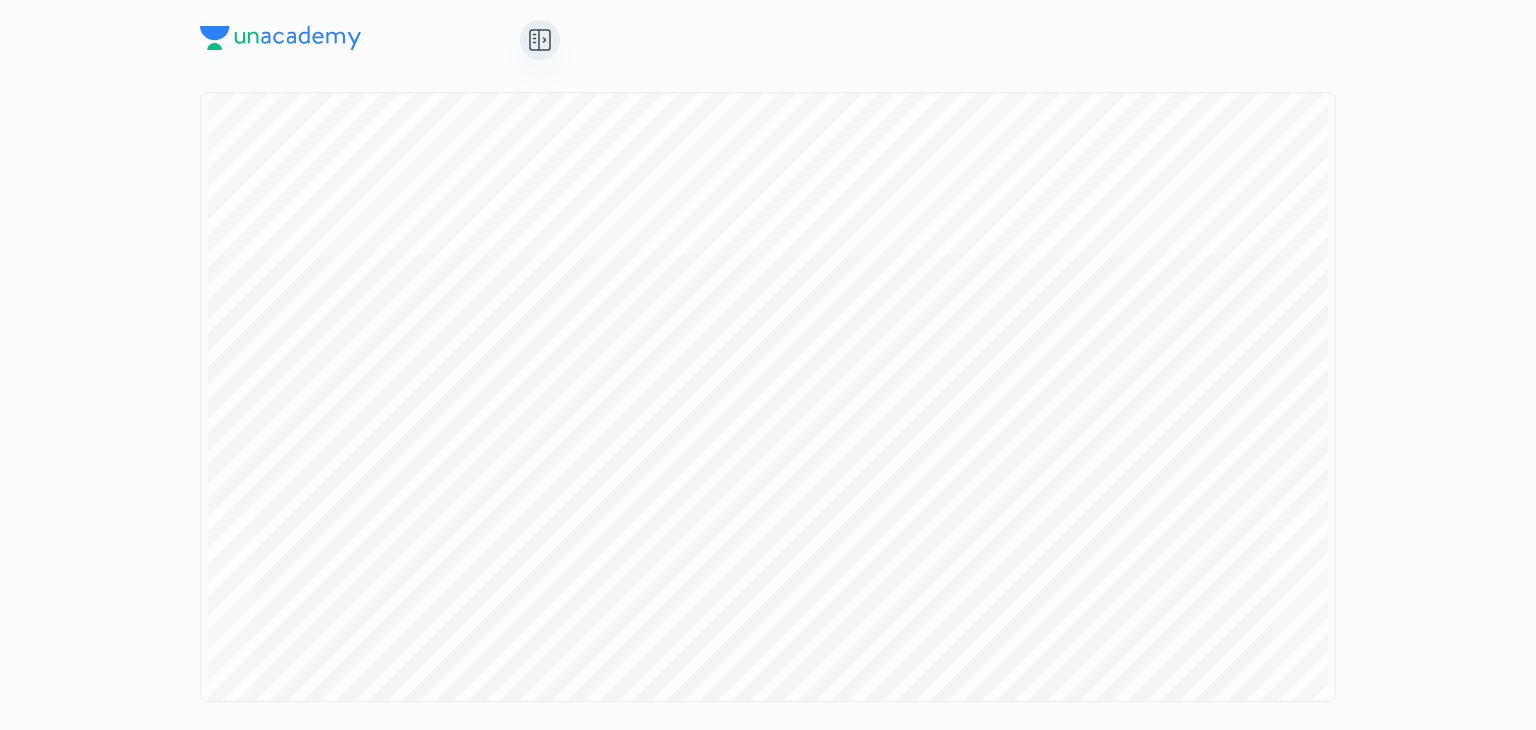 scroll, scrollTop: 52216, scrollLeft: 0, axis: vertical 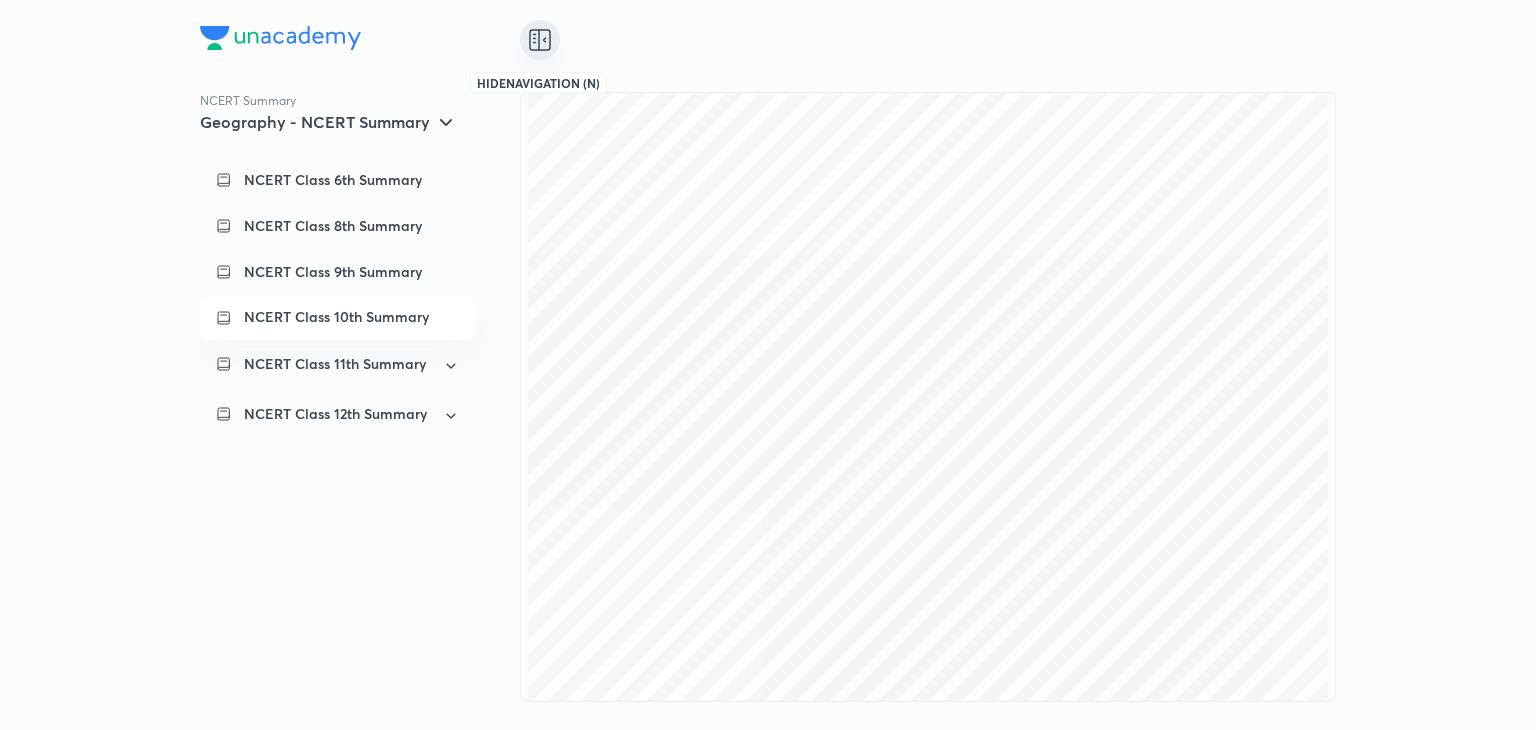 click at bounding box center (540, 40) 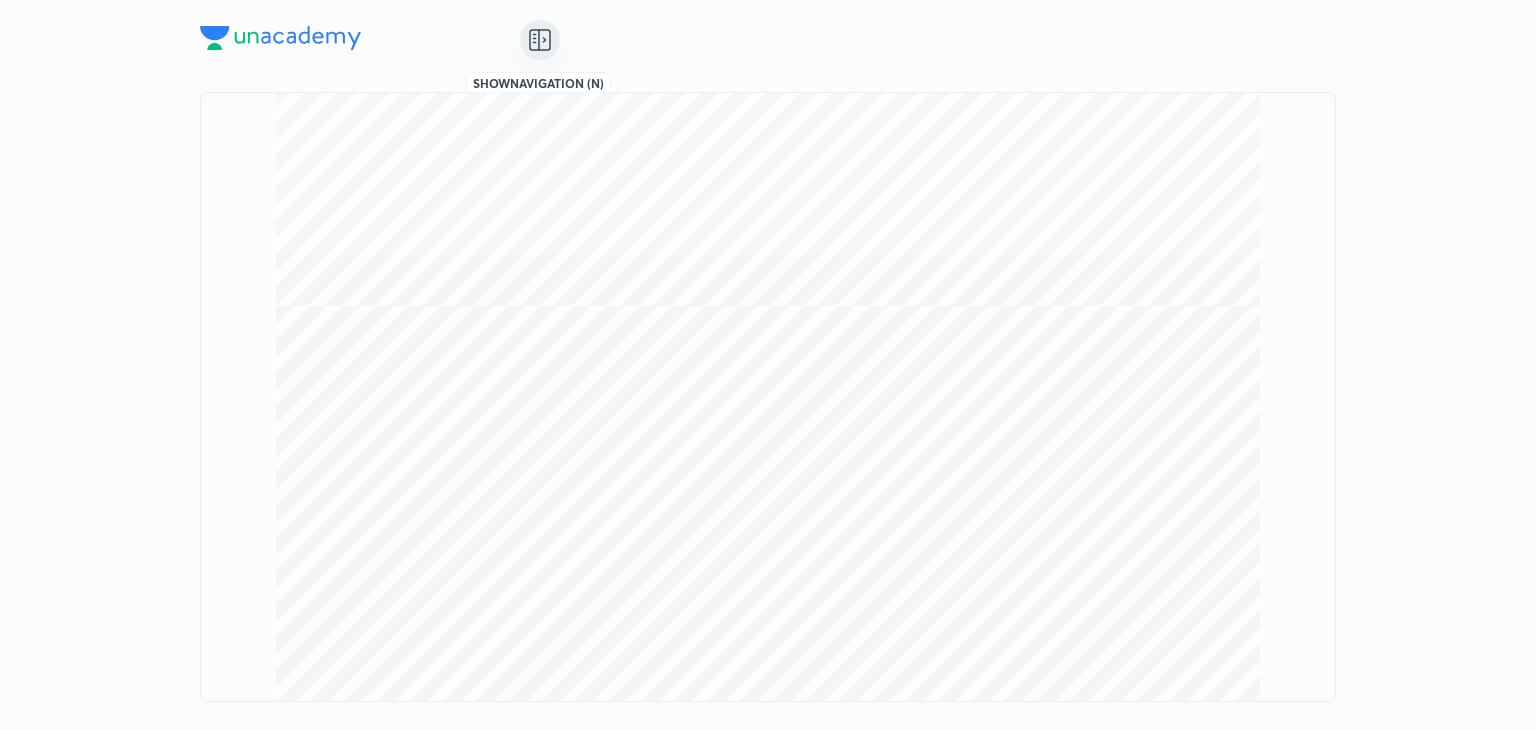 scroll, scrollTop: 63728, scrollLeft: 0, axis: vertical 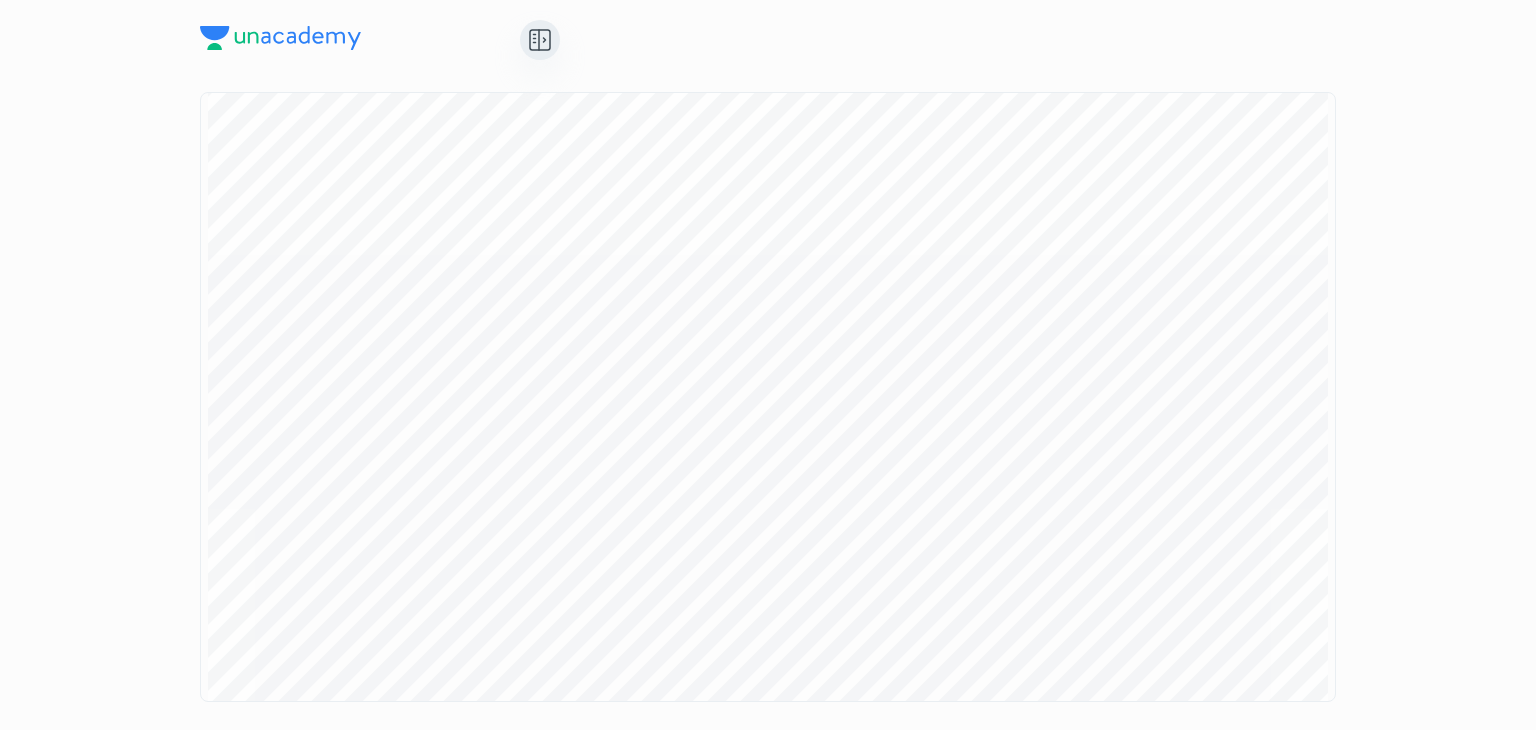click 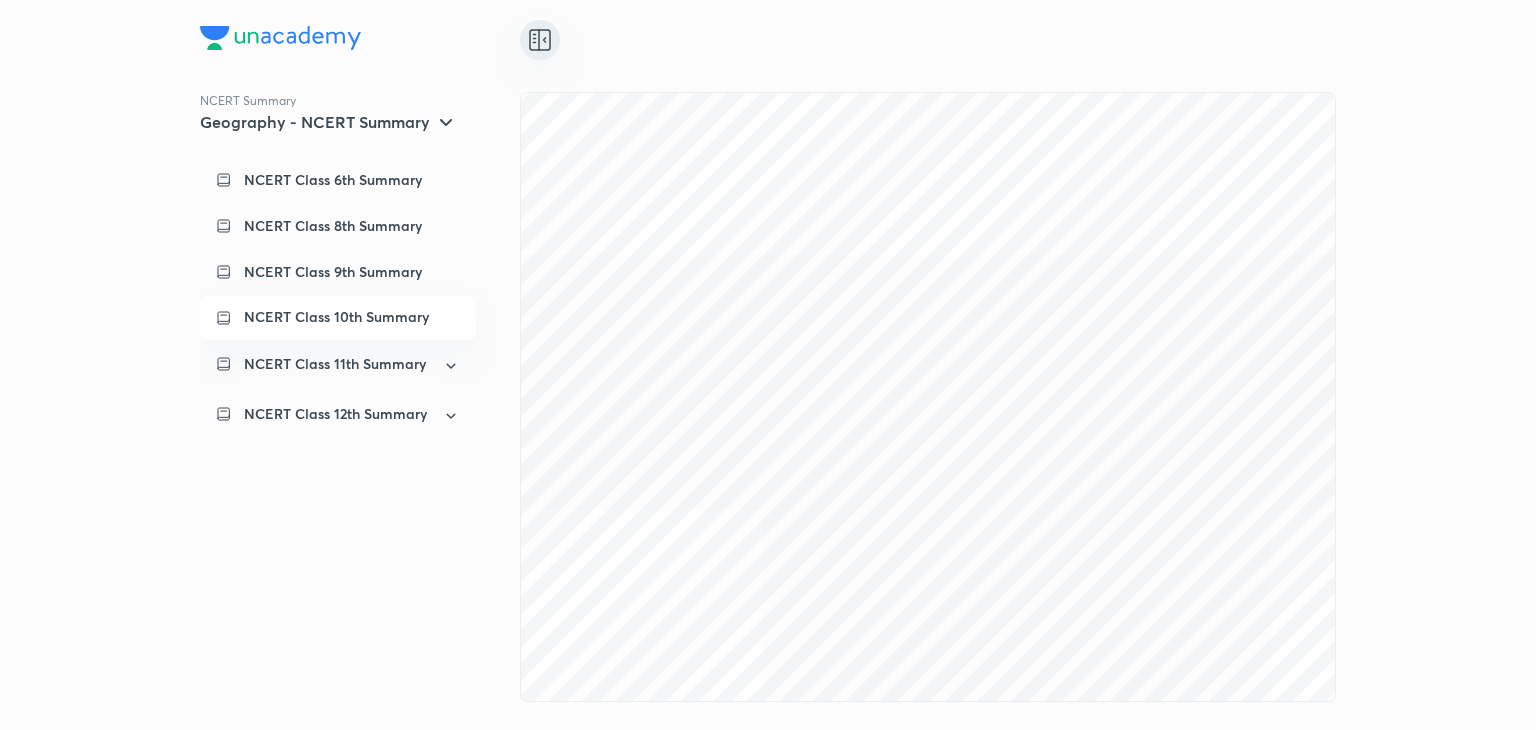 scroll, scrollTop: 55241, scrollLeft: 0, axis: vertical 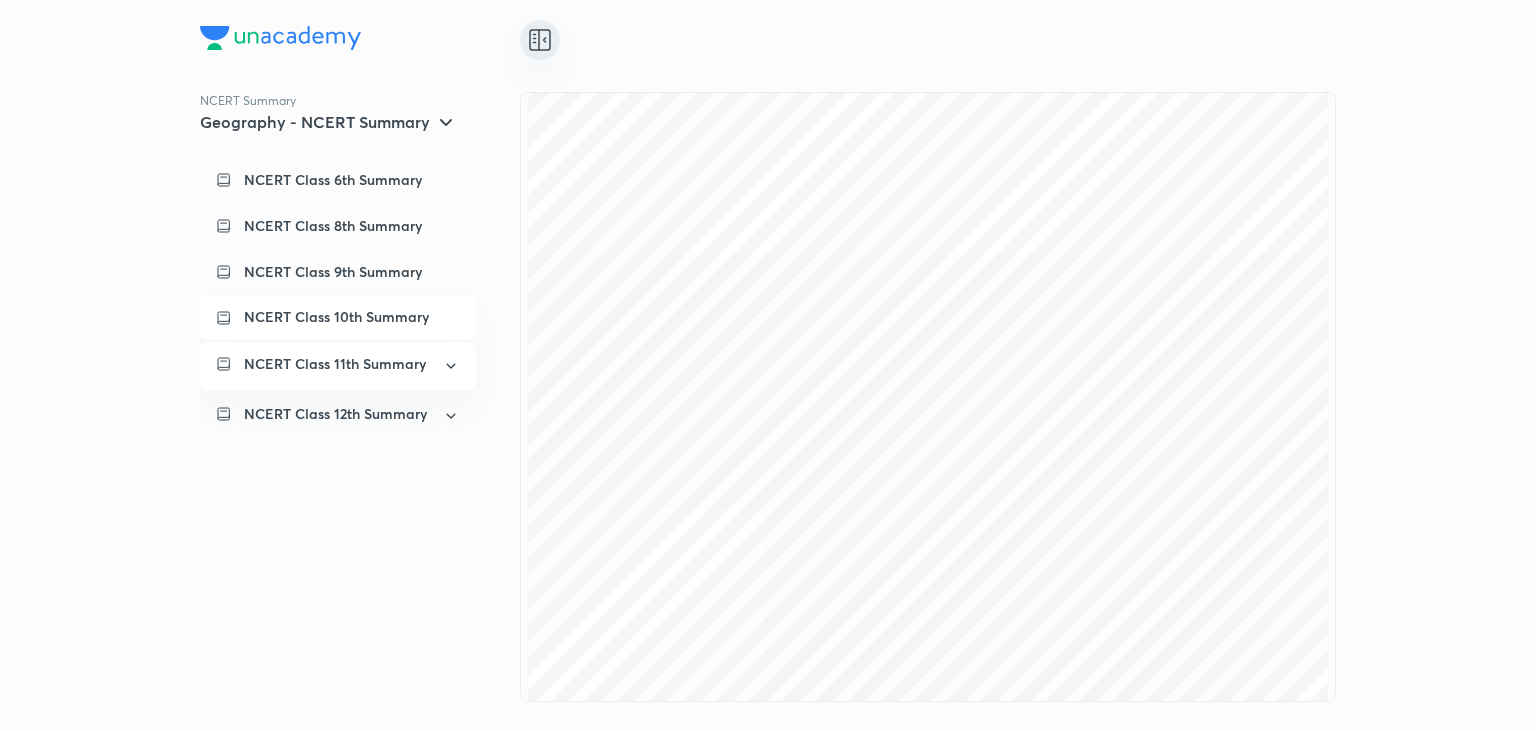 click on "NCERT Class 11th Summary" at bounding box center (335, 364) 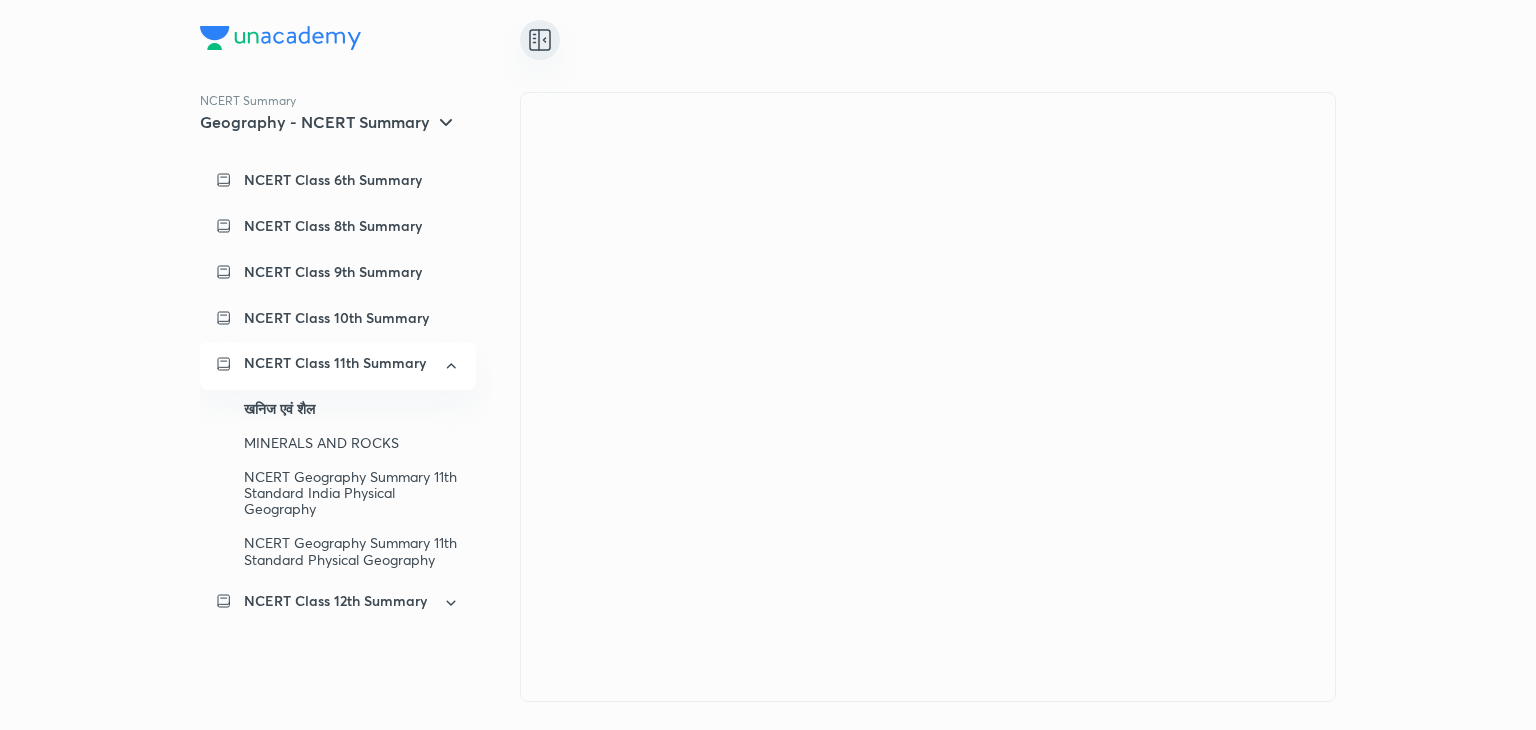 scroll, scrollTop: 0, scrollLeft: 0, axis: both 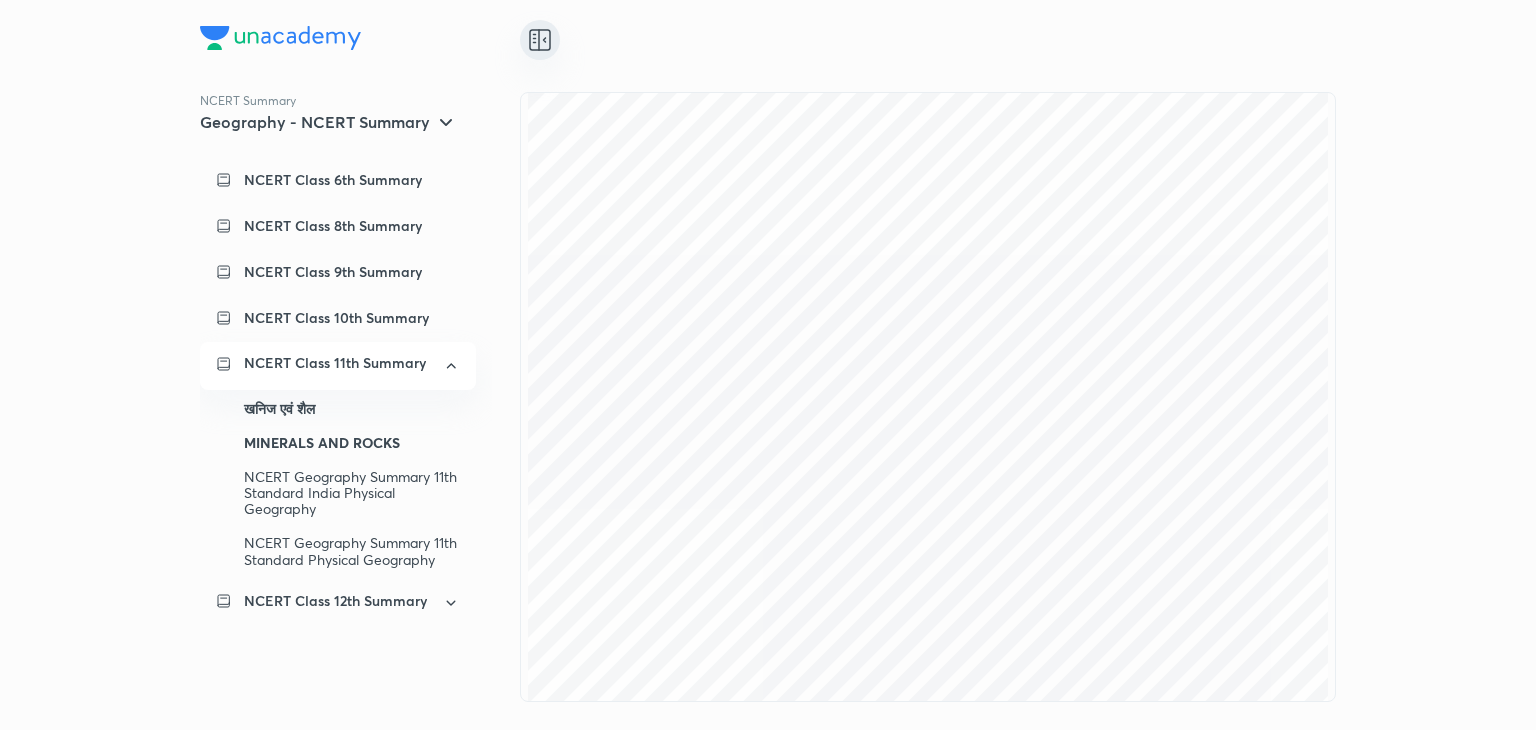 click on "MINERALS AND ROCKS" at bounding box center [352, 443] 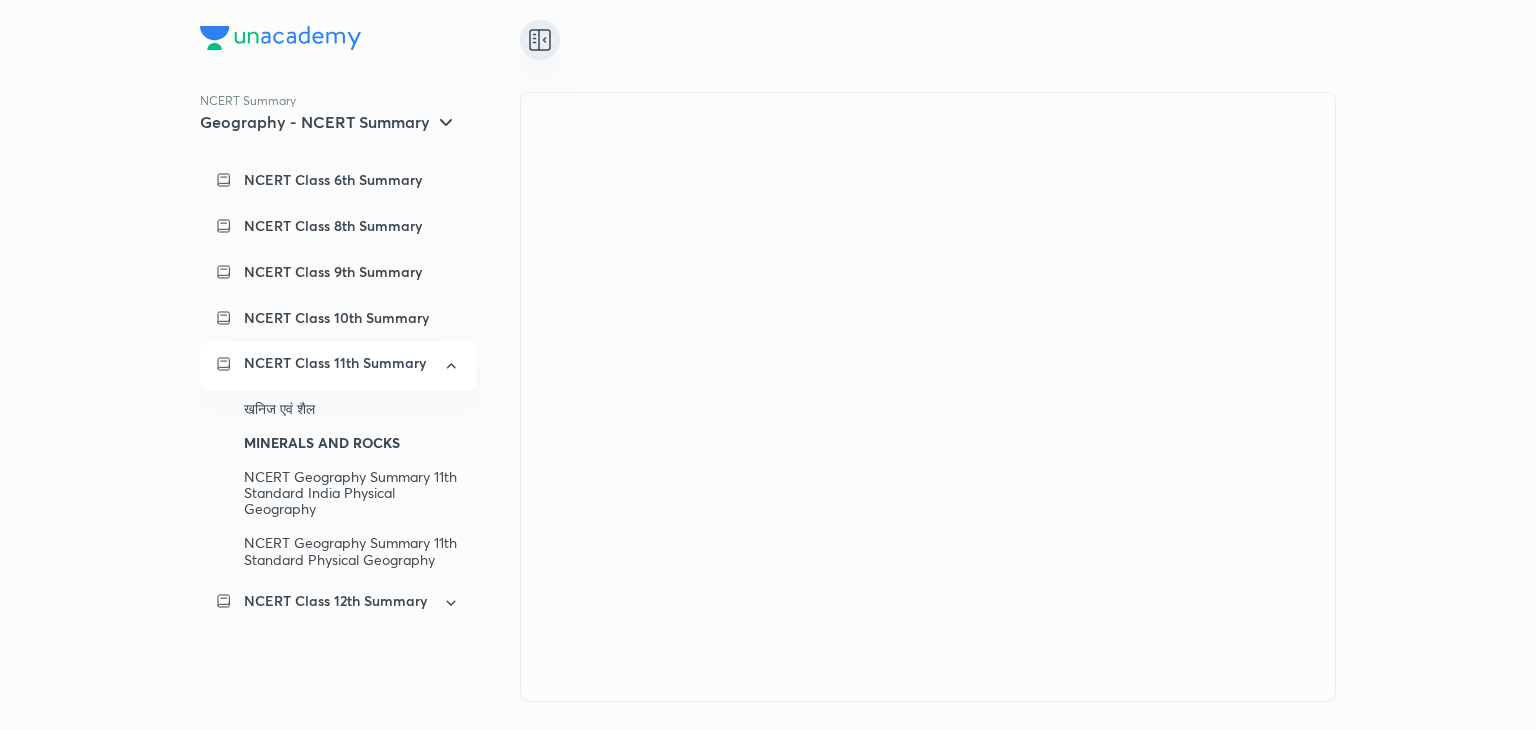 scroll, scrollTop: 0, scrollLeft: 0, axis: both 